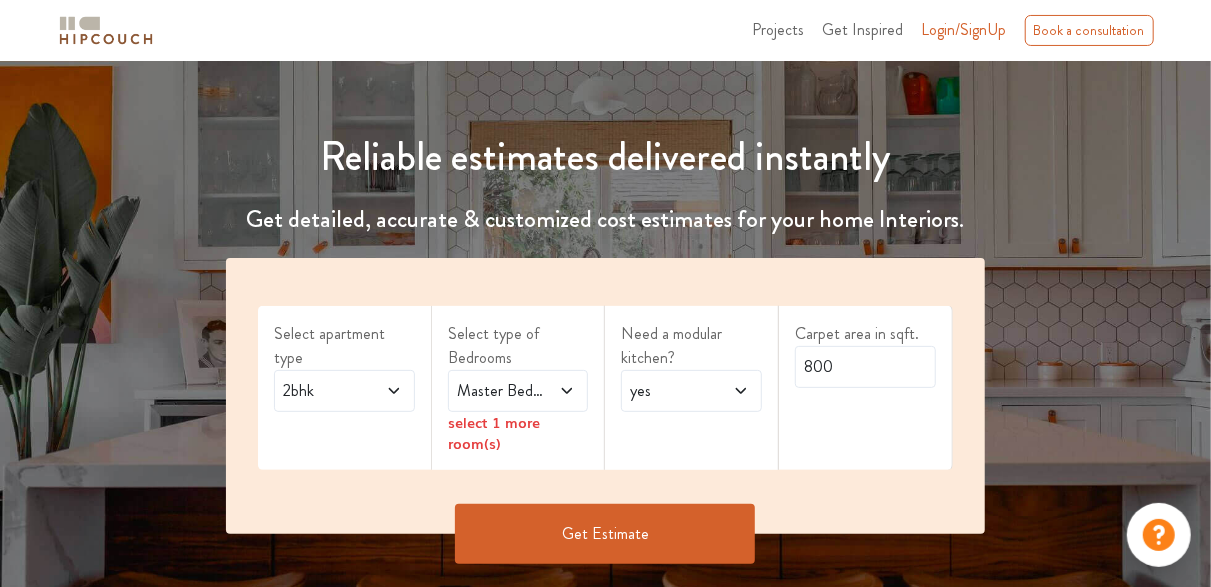 scroll, scrollTop: 200, scrollLeft: 0, axis: vertical 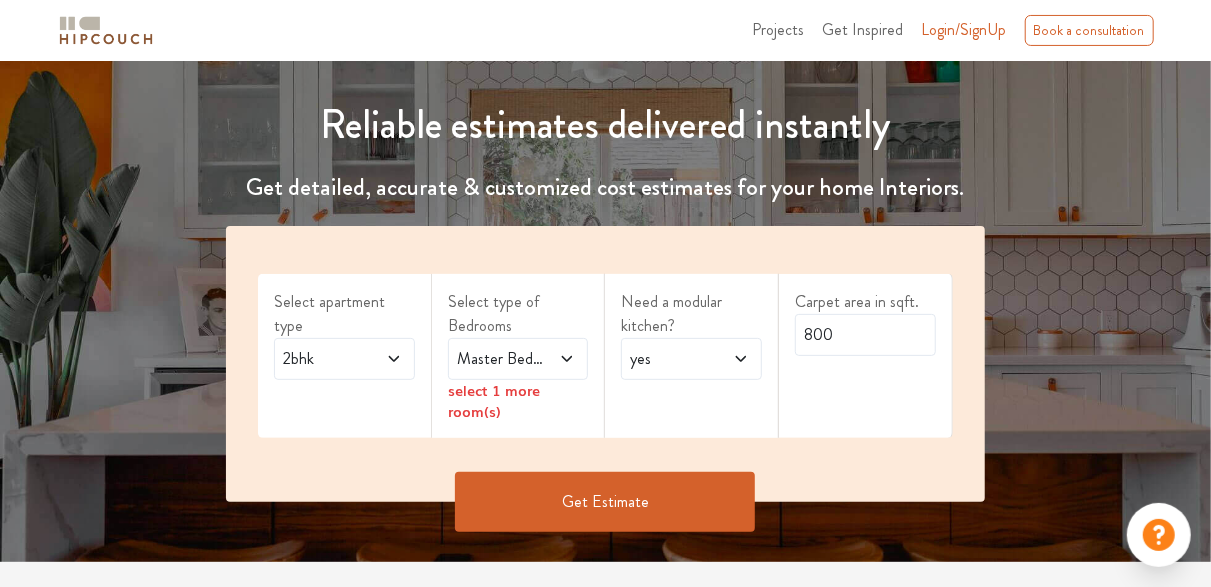 click 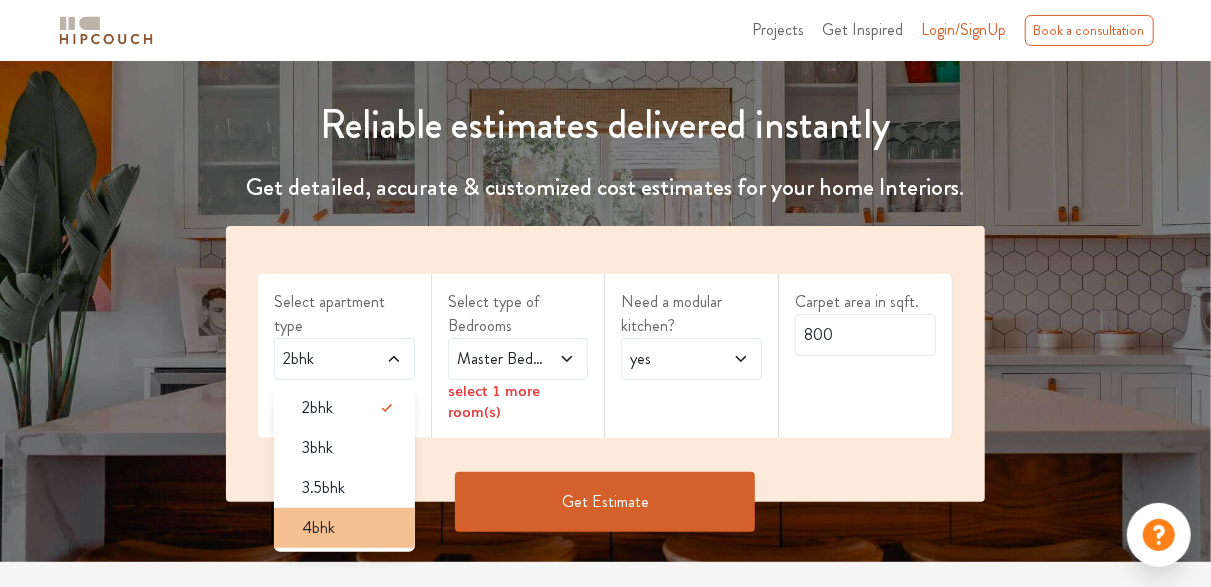 click on "4bhk" at bounding box center [350, 528] 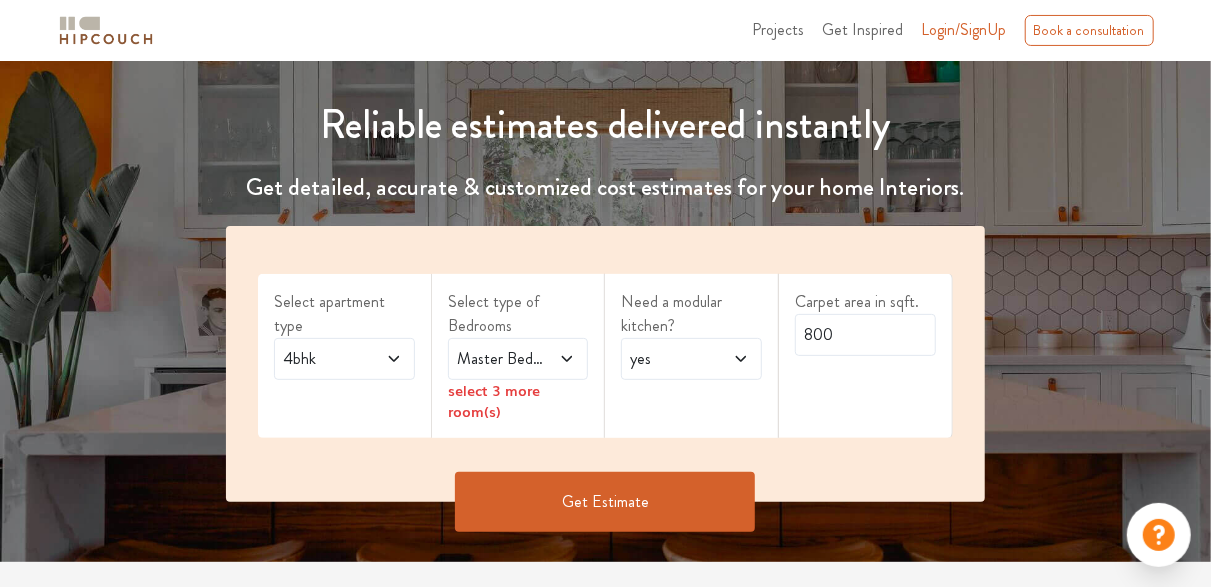 click on "Master Bedroom" at bounding box center [499, 359] 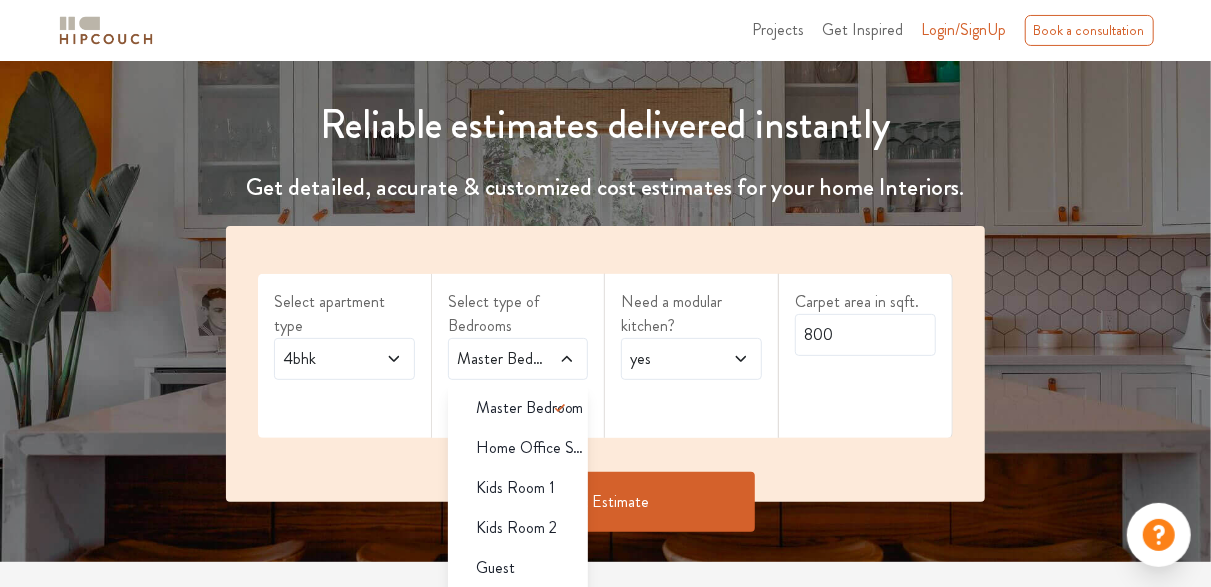 click on "Master Bedroom" at bounding box center [499, 359] 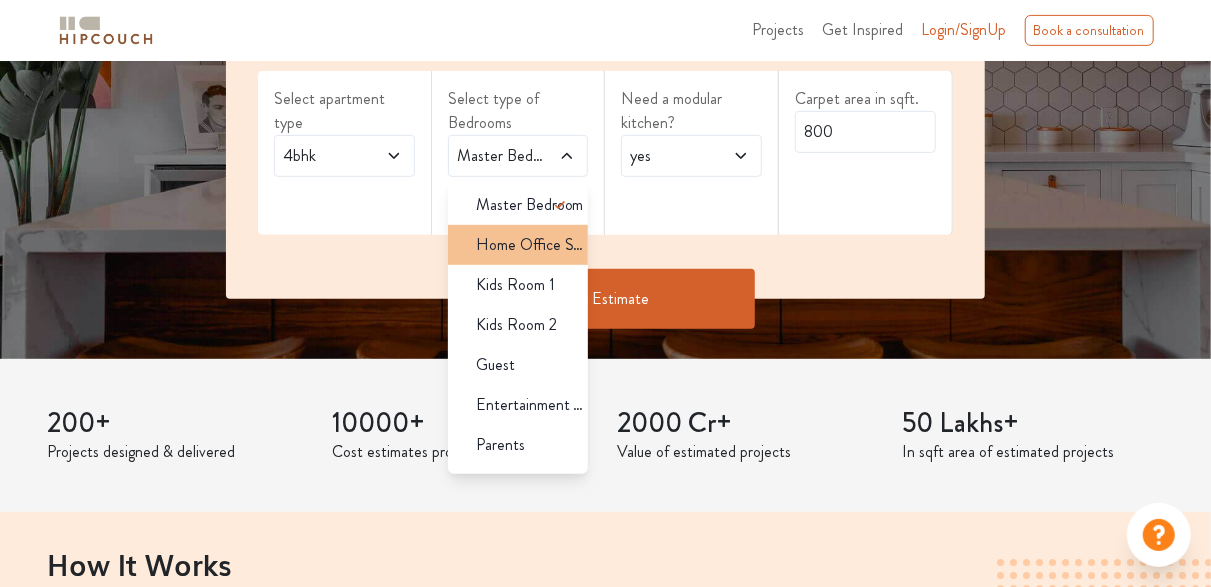 scroll, scrollTop: 400, scrollLeft: 0, axis: vertical 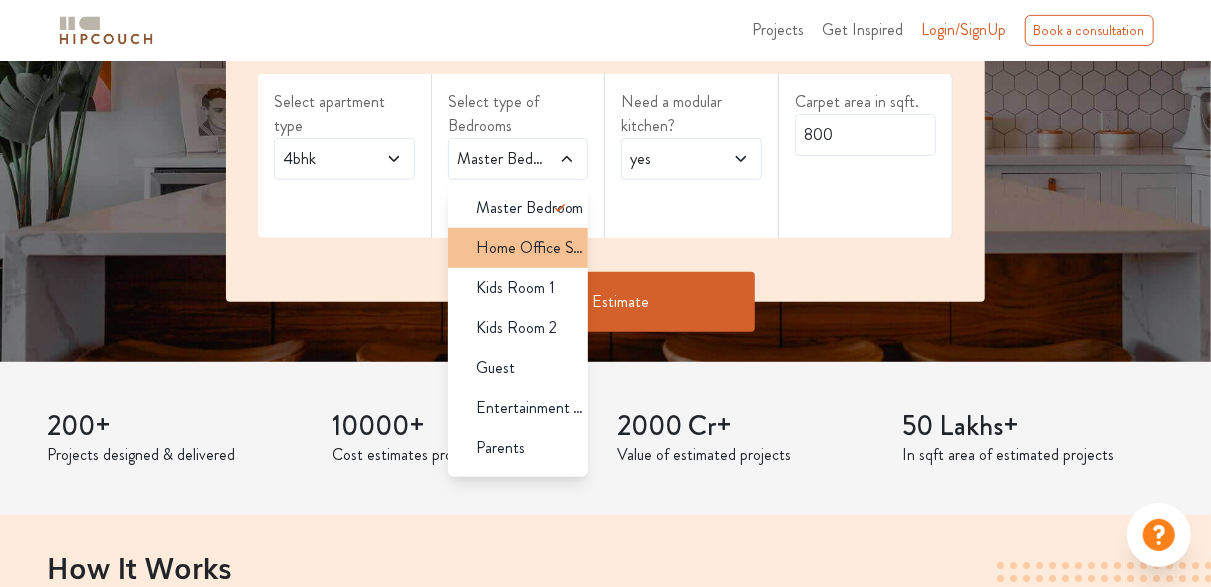 click on "Home Office Study" at bounding box center [532, 248] 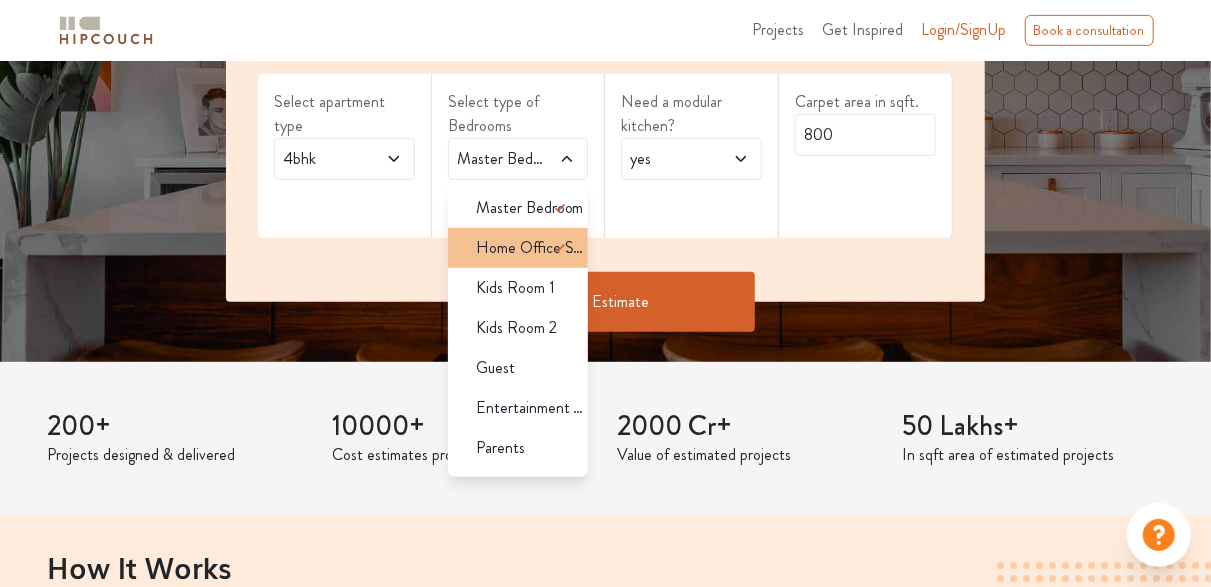 click on "Home Office Study" at bounding box center (532, 248) 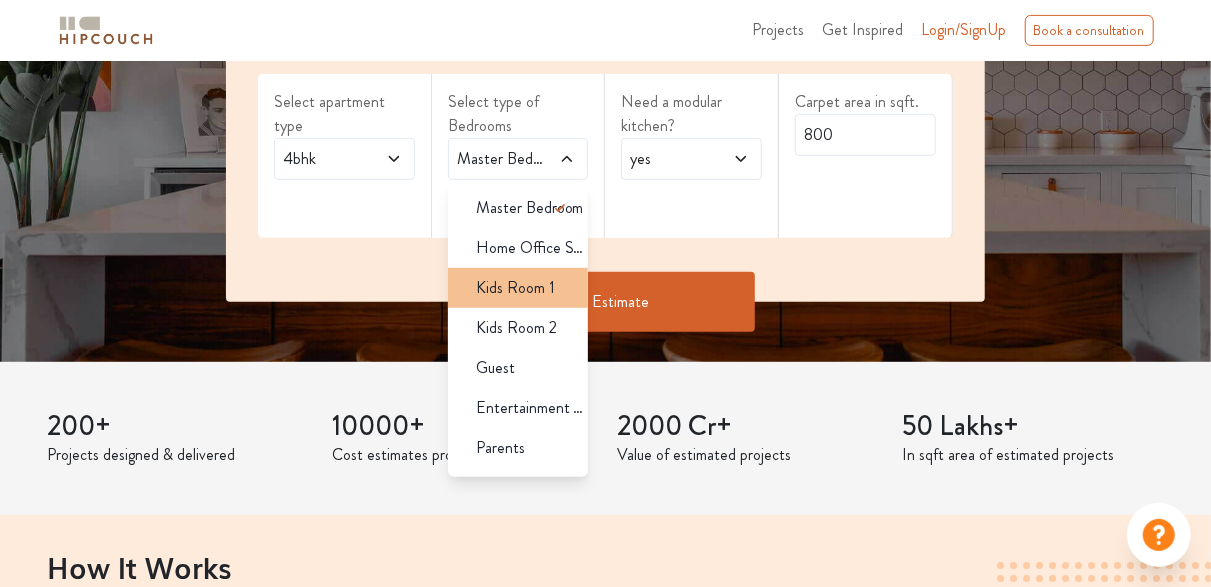 click on "Kids Room 1" at bounding box center (515, 288) 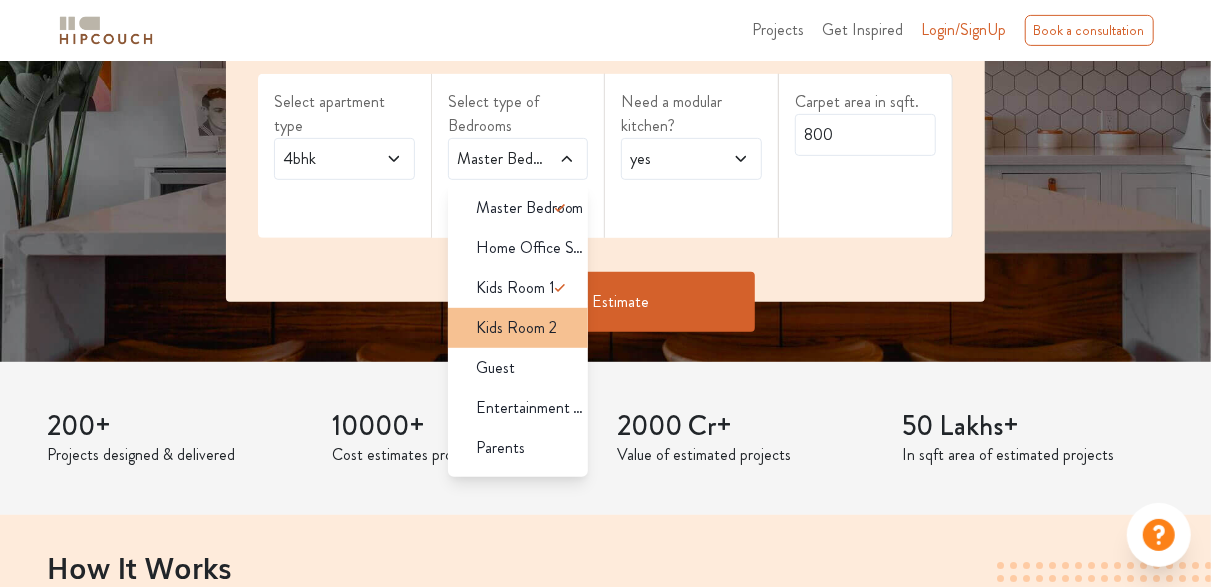 click on "Kids Room 2" at bounding box center (516, 328) 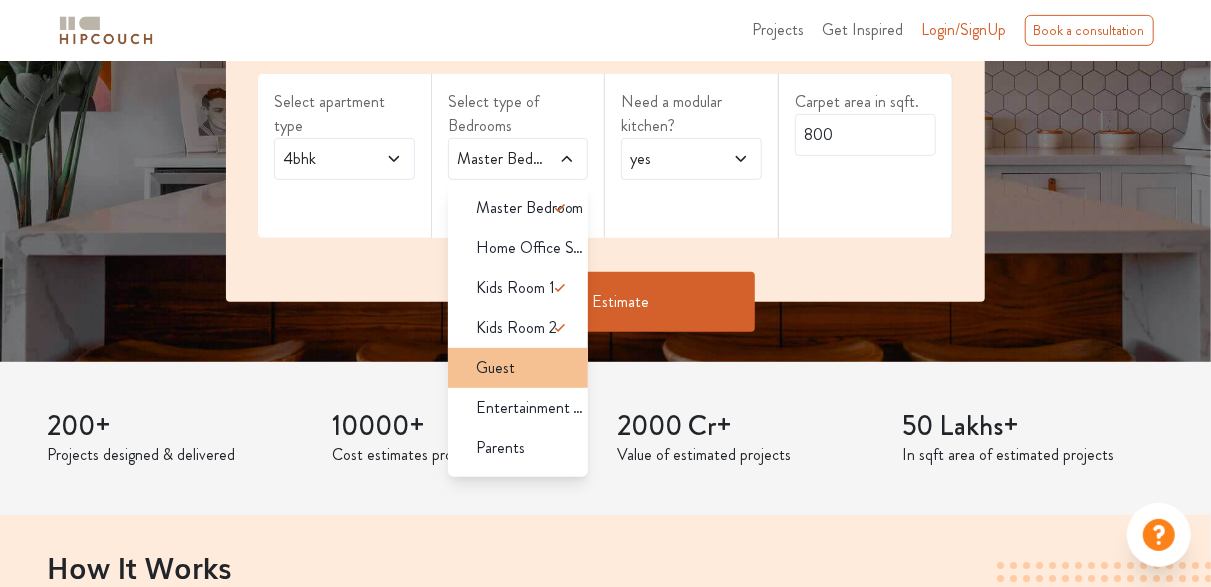 click on "Guest" at bounding box center (518, 368) 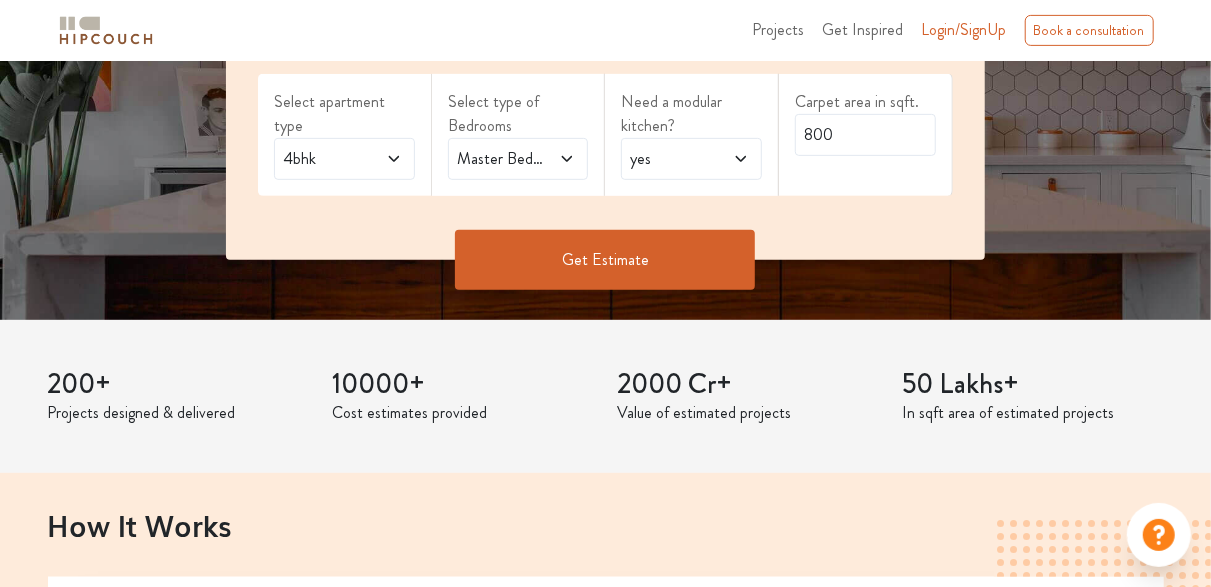 click on "Master Bedroom,Kids Room 1,Kids Room 2,Guest" at bounding box center (499, 159) 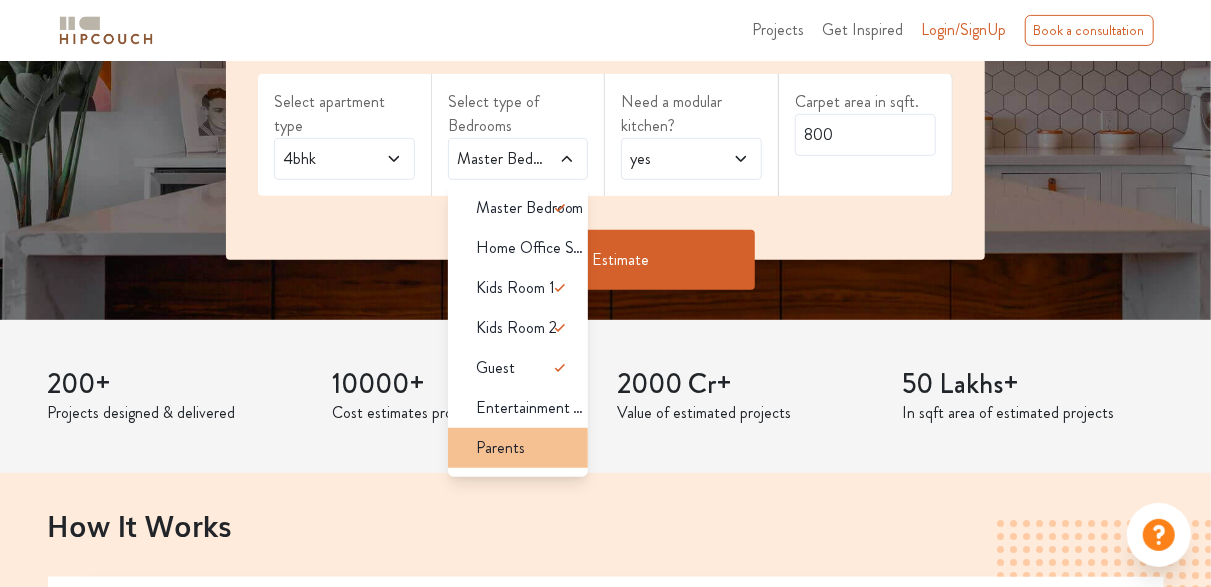 click on "Parents" at bounding box center [500, 448] 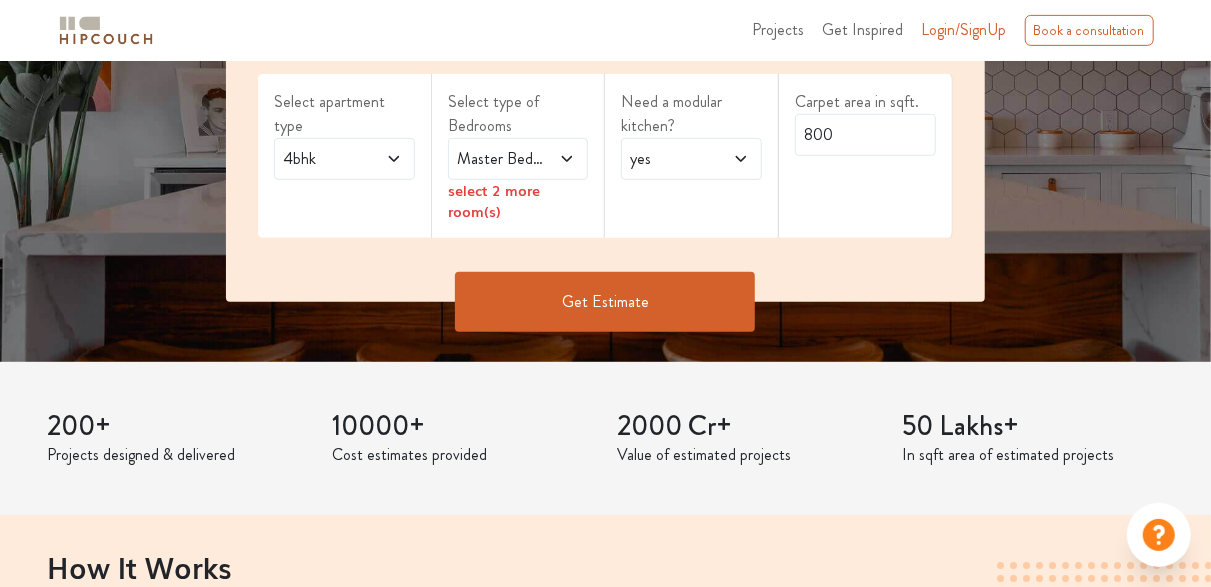 click on "Master Bedroom,Parents" at bounding box center [499, 159] 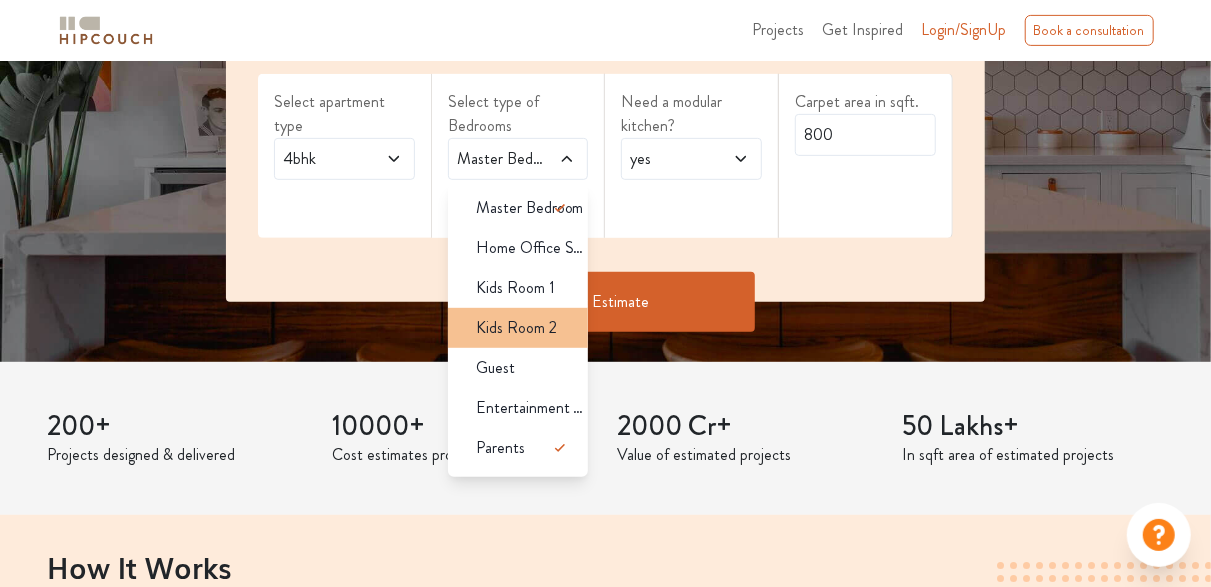 scroll, scrollTop: 34, scrollLeft: 0, axis: vertical 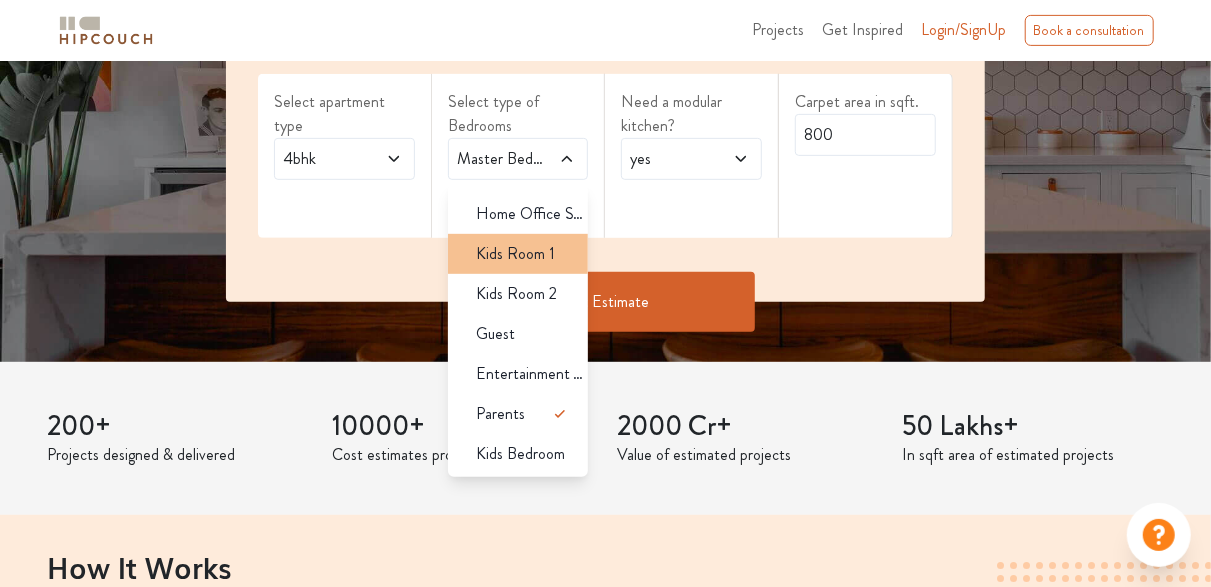click on "Kids Room 1" at bounding box center (515, 254) 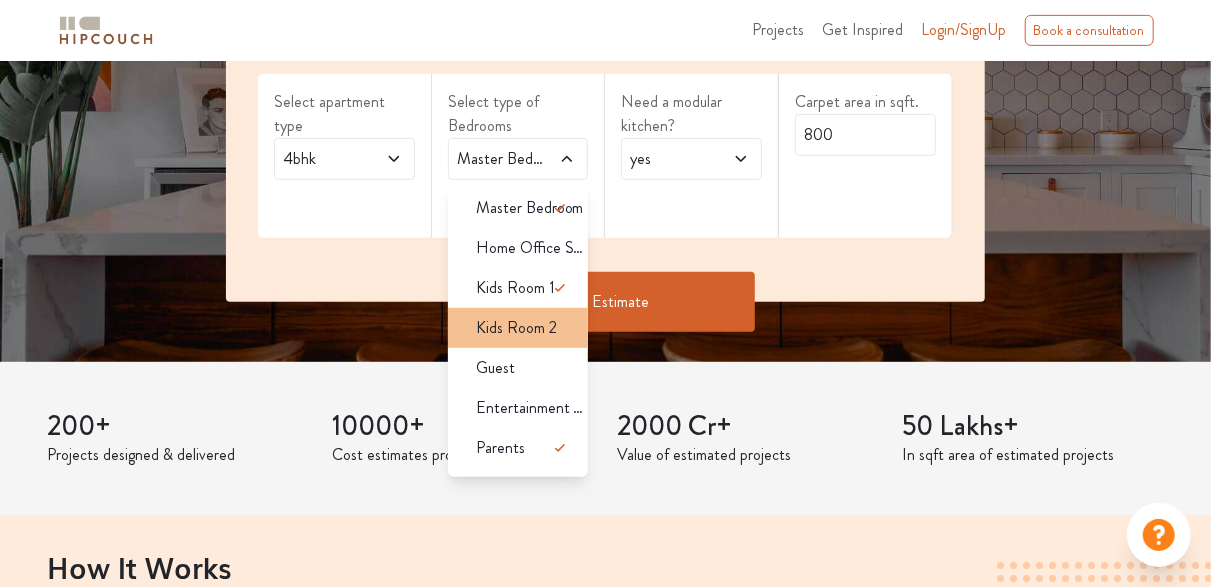 scroll, scrollTop: 34, scrollLeft: 0, axis: vertical 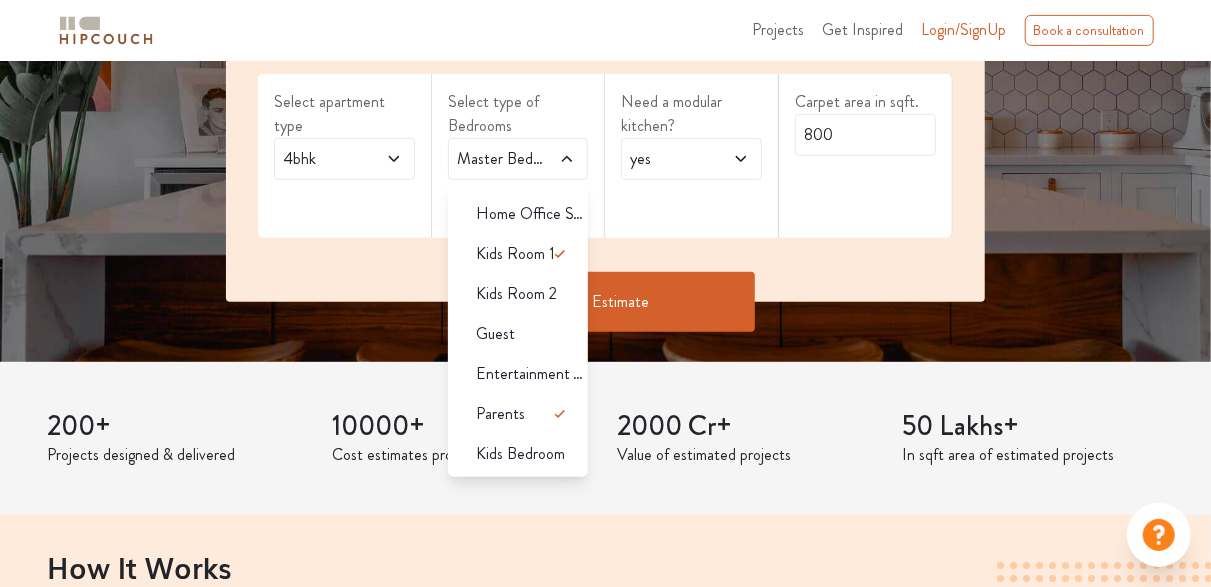 click on "Guest" at bounding box center [518, 334] 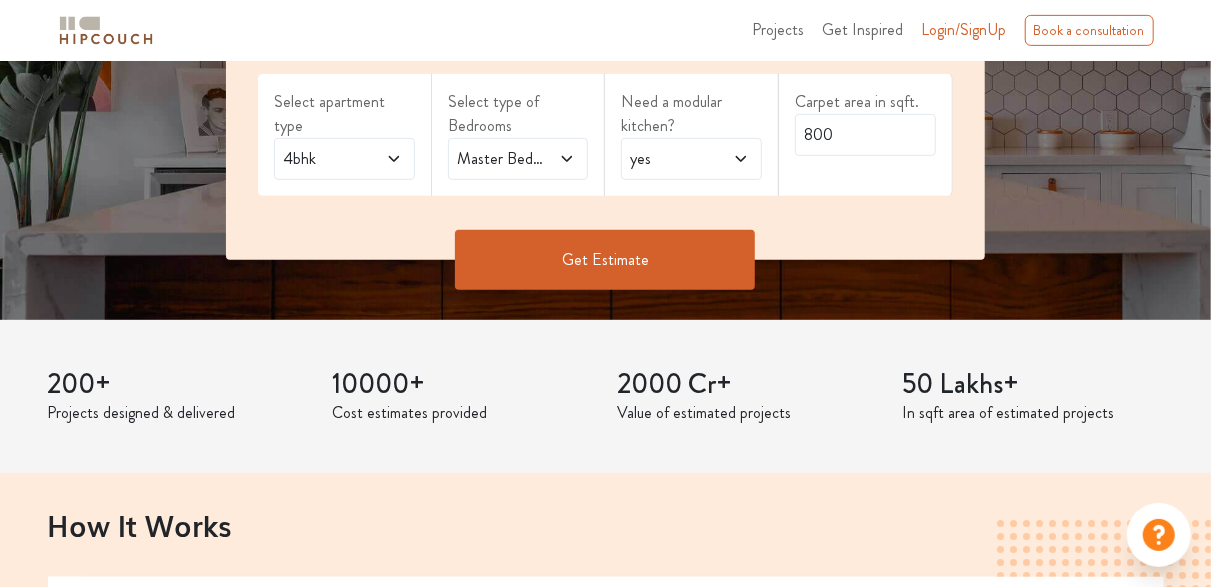 click on "yes" at bounding box center (672, 159) 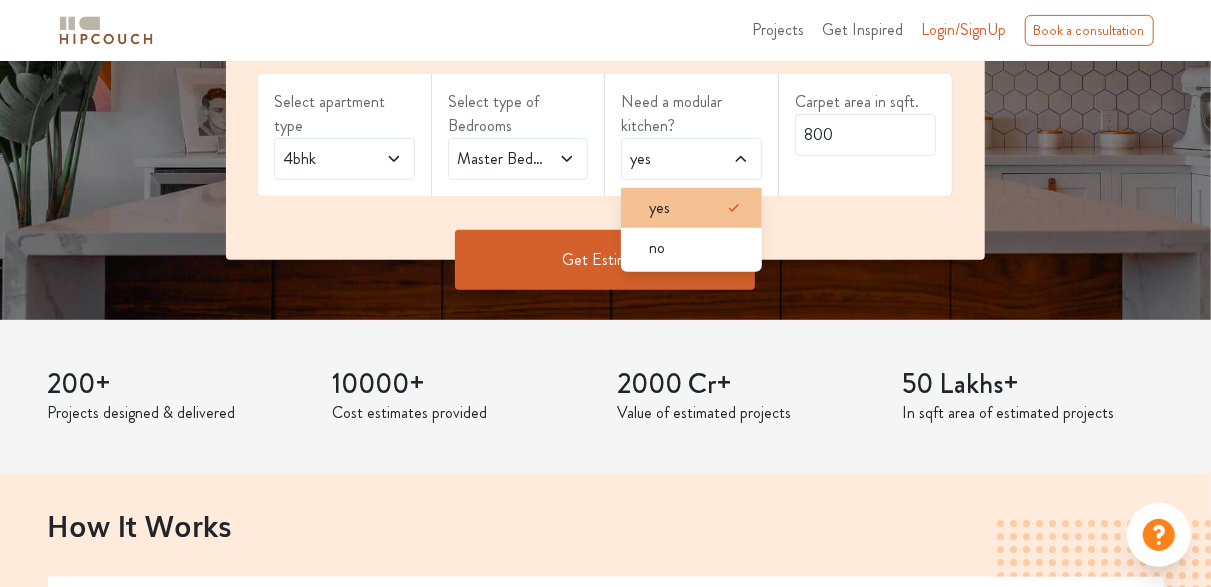 click on "yes" at bounding box center [697, 208] 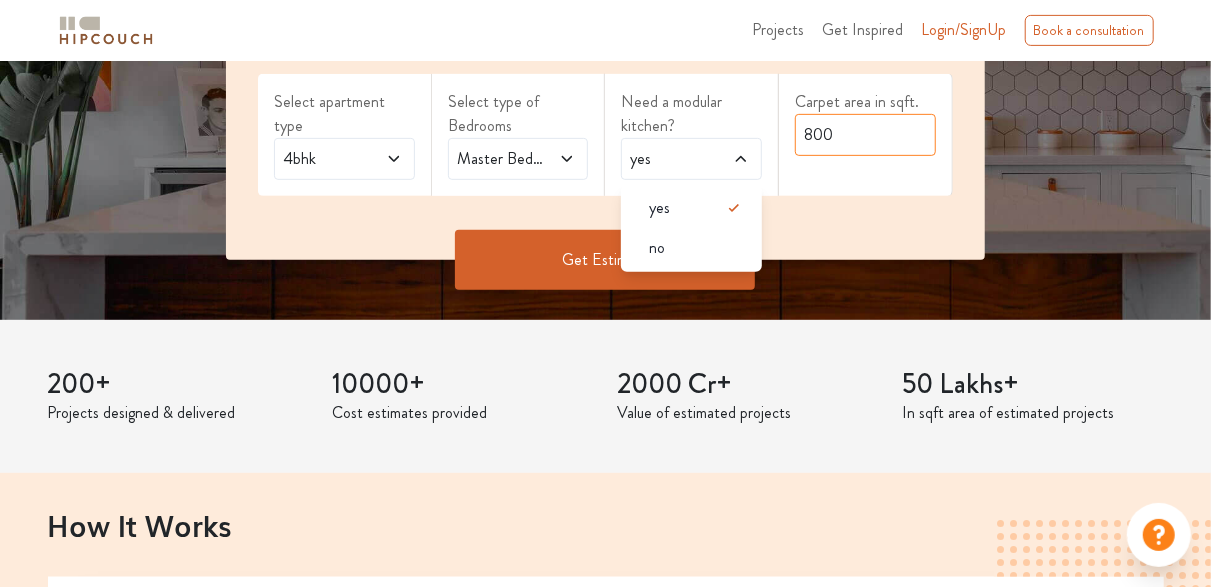 click on "800" at bounding box center [865, 135] 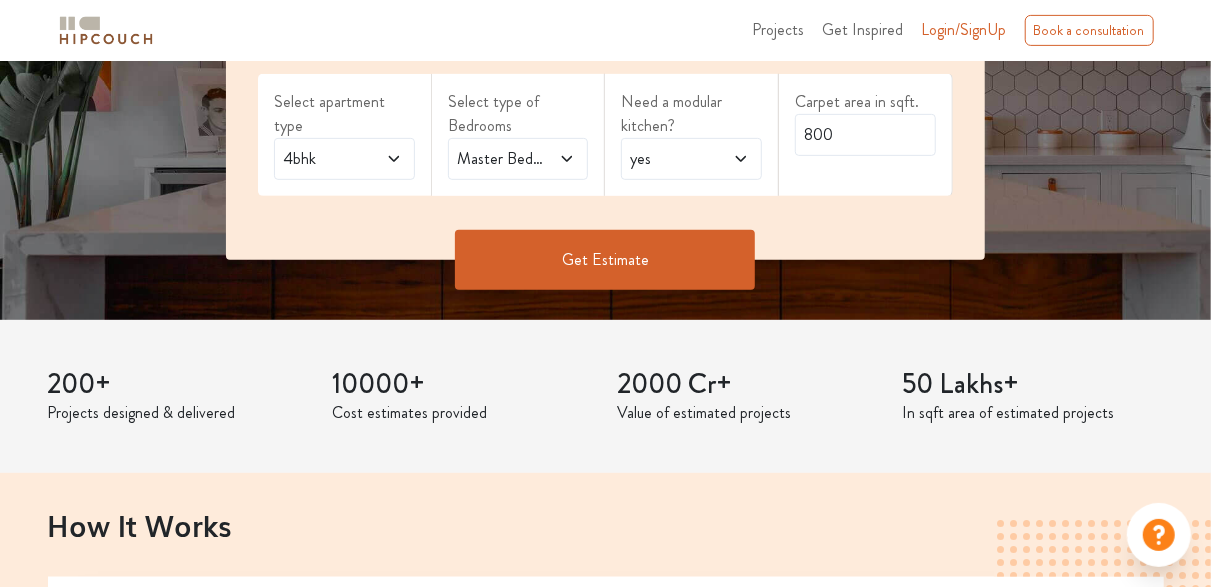 drag, startPoint x: 859, startPoint y: 112, endPoint x: 834, endPoint y: 140, distance: 37.536648 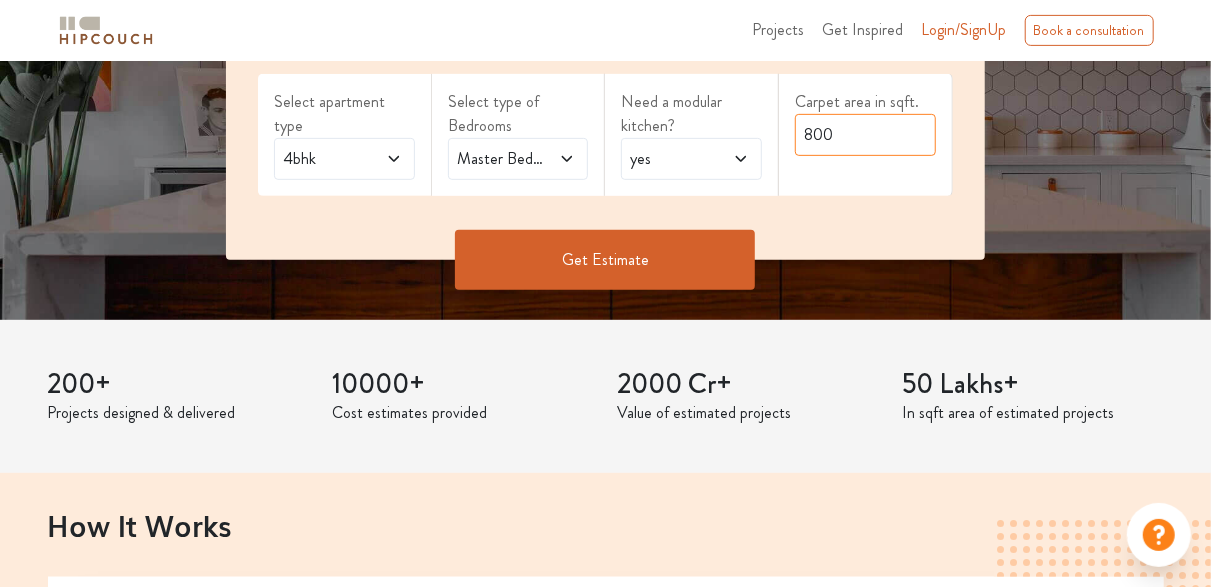 drag, startPoint x: 851, startPoint y: 140, endPoint x: 781, endPoint y: 138, distance: 70.028564 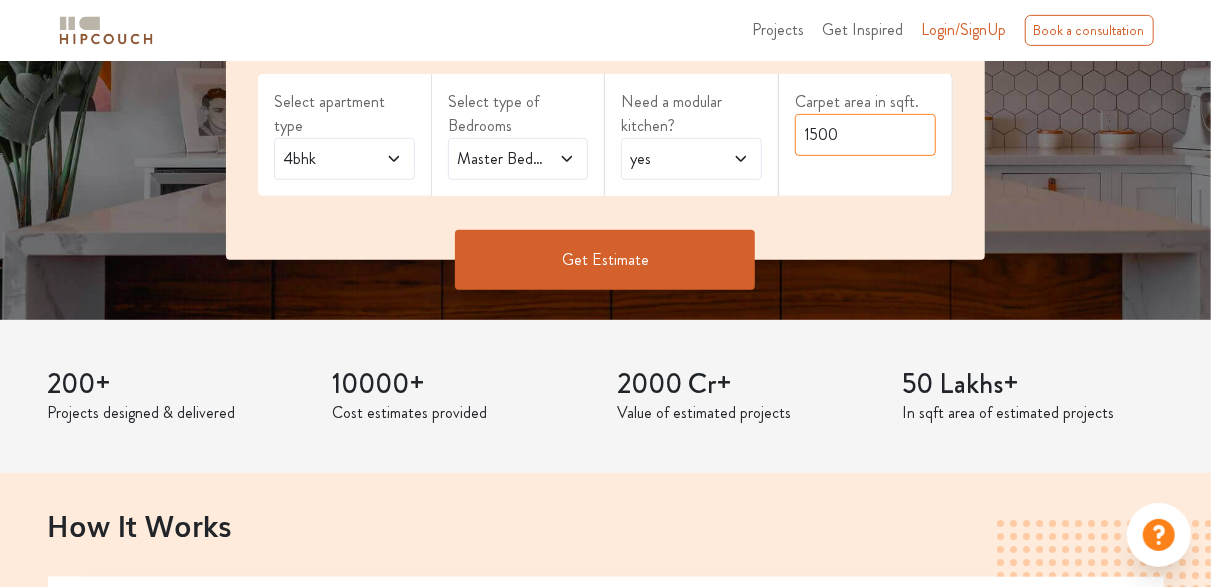 type on "1500" 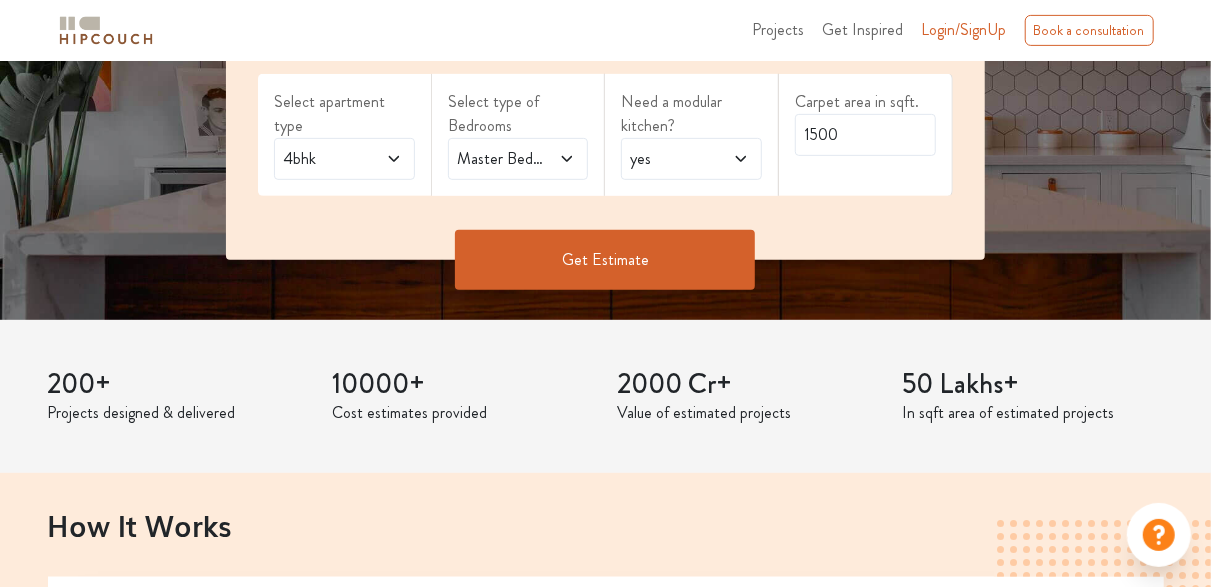 click on "4bhk" at bounding box center [325, 159] 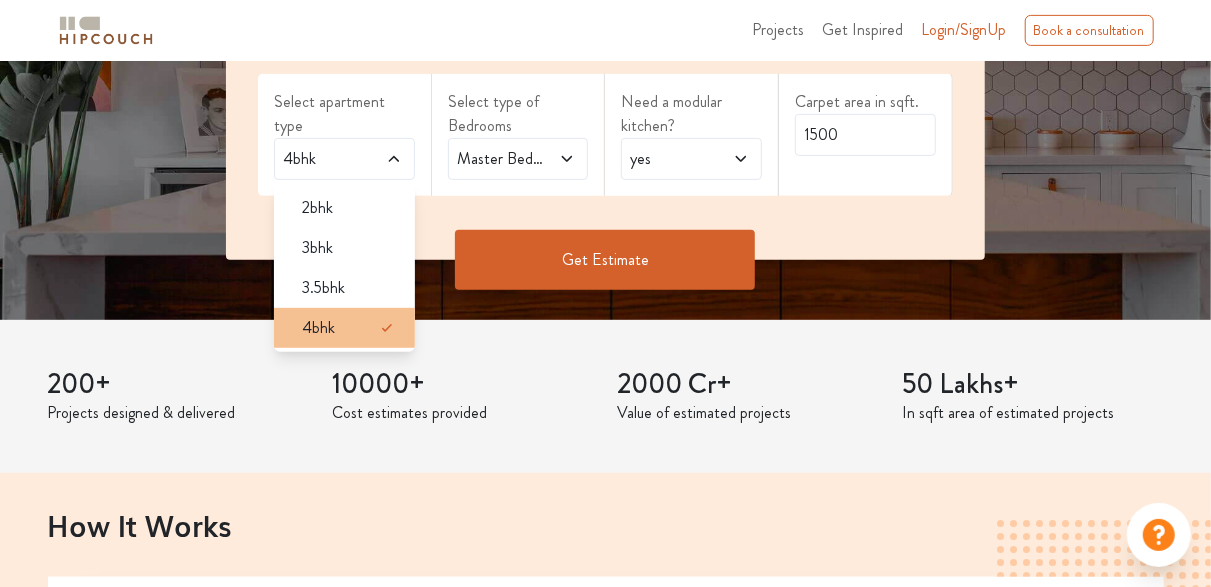 click on "4bhk" at bounding box center [350, 328] 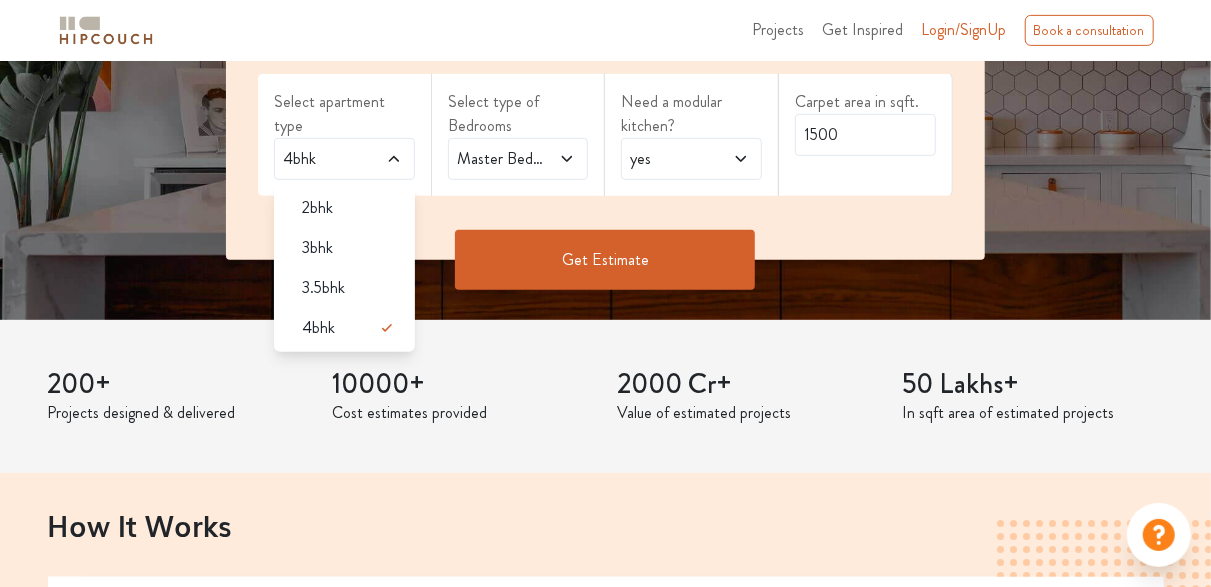 click on "Get Estimate" at bounding box center (605, 260) 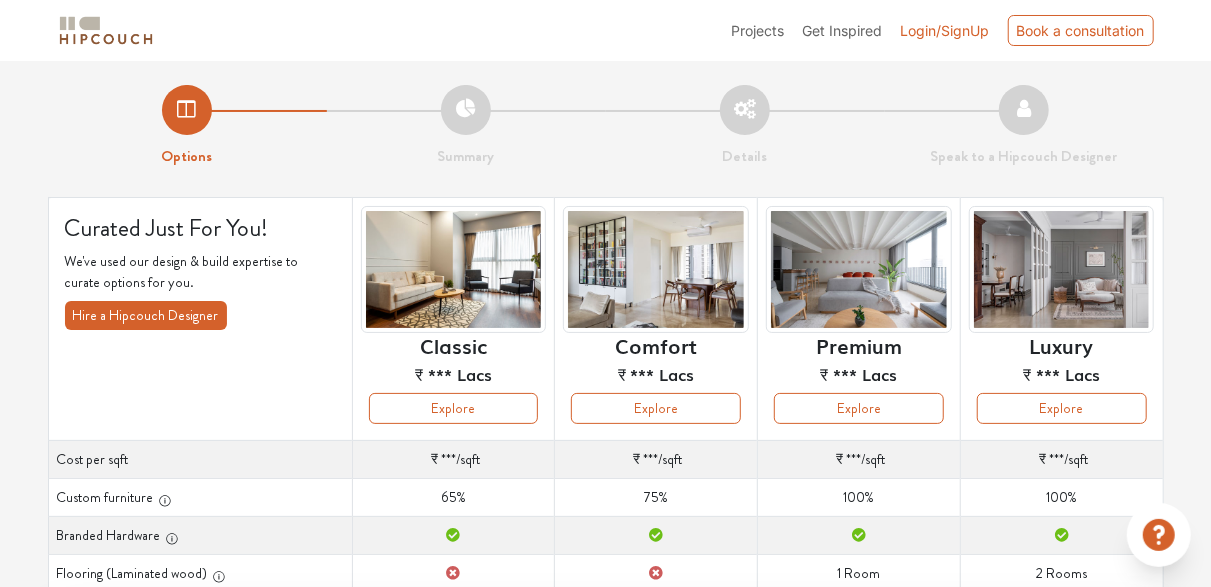scroll, scrollTop: 100, scrollLeft: 0, axis: vertical 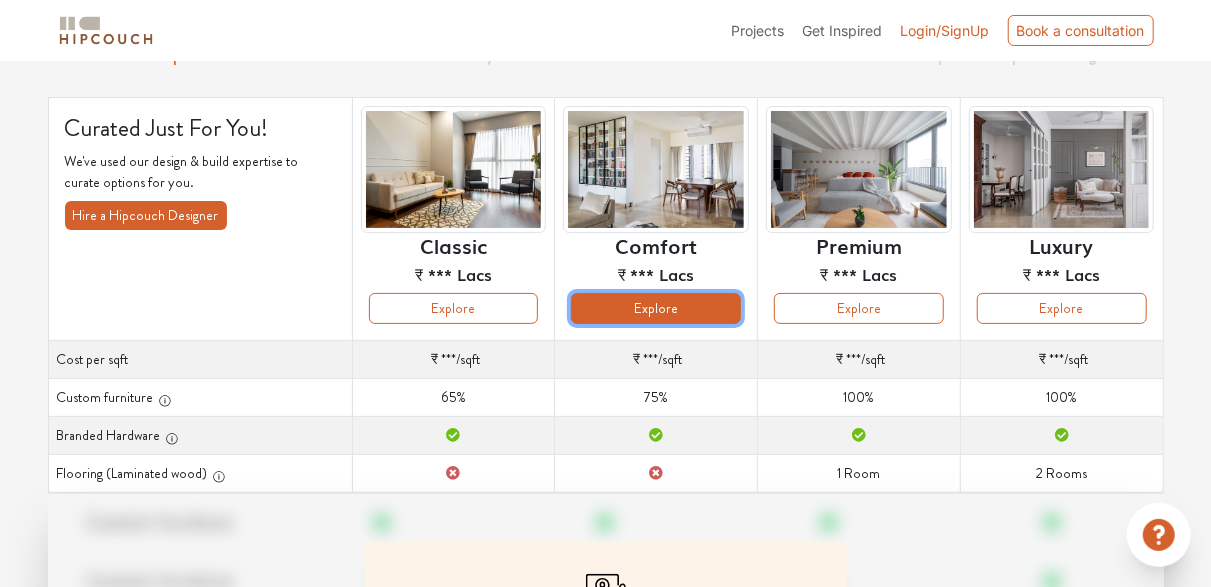 click on "Explore" at bounding box center (656, 308) 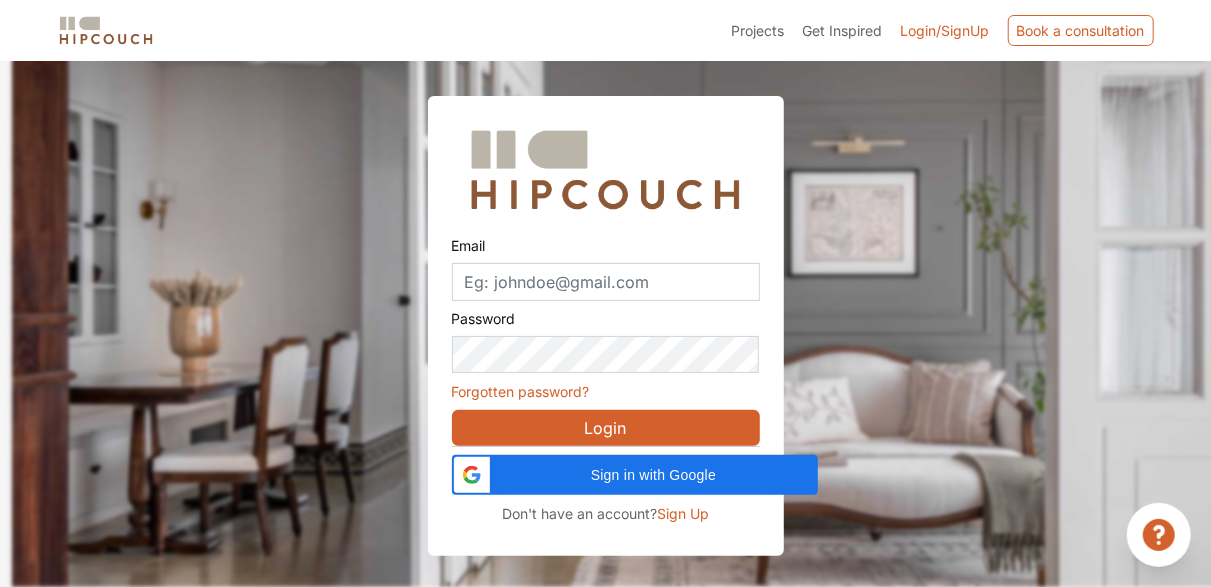 scroll, scrollTop: 60, scrollLeft: 0, axis: vertical 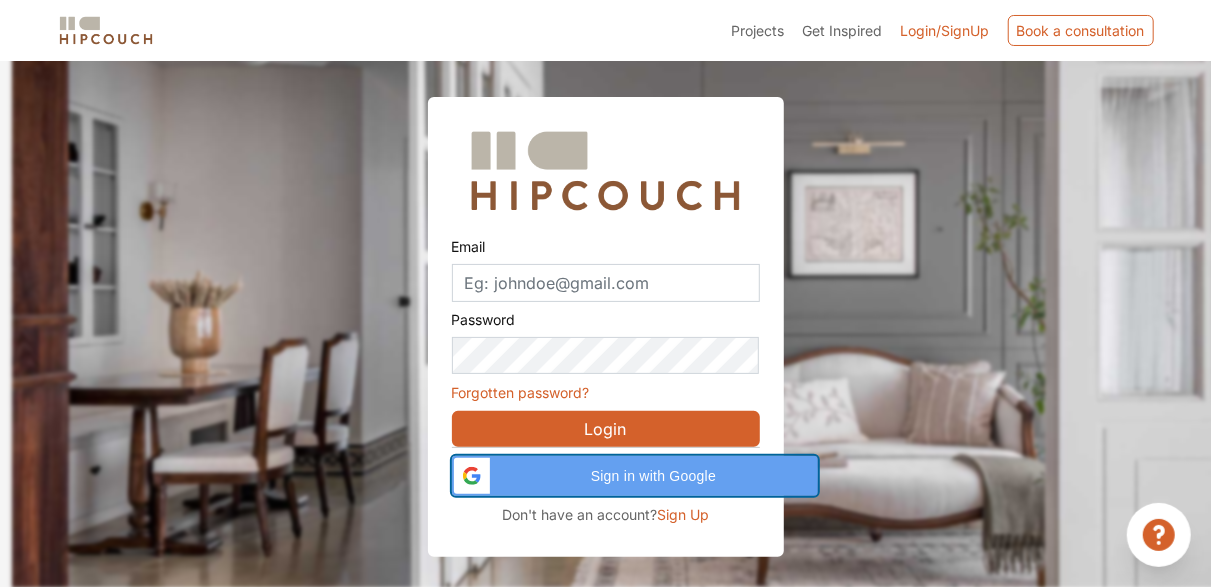 click on "Sign in with Google" at bounding box center (654, 476) 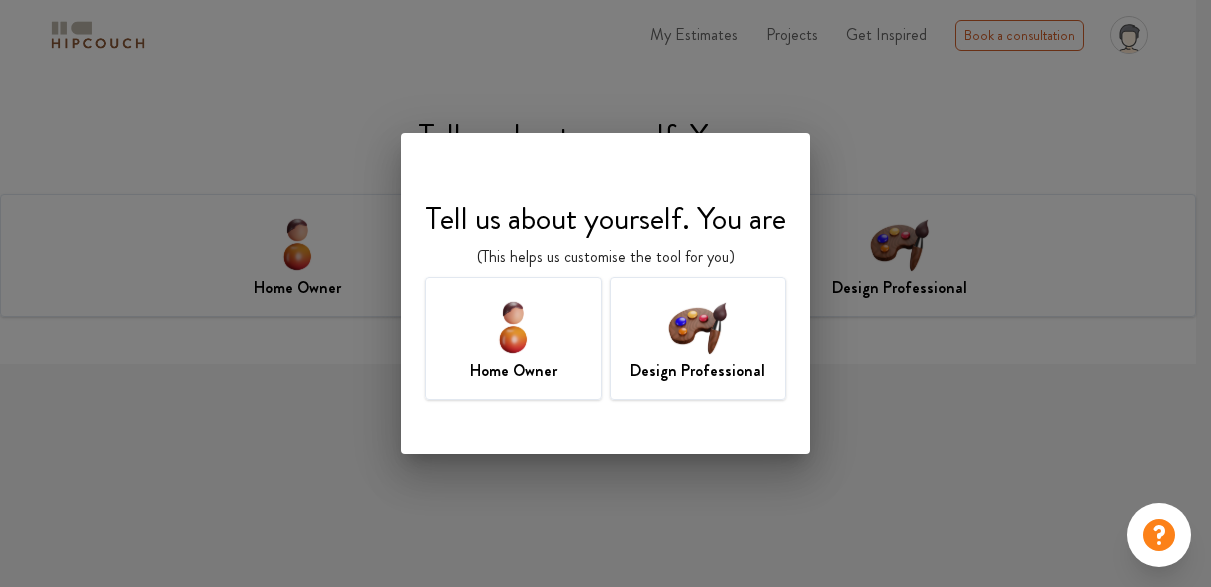 scroll, scrollTop: 0, scrollLeft: 0, axis: both 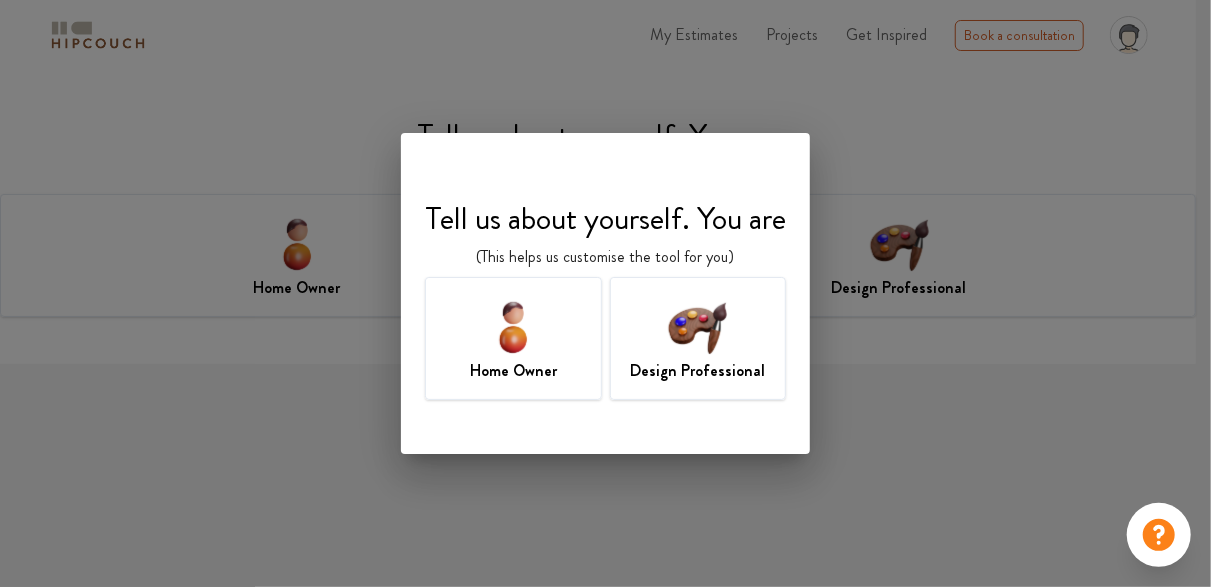 click at bounding box center [697, 326] 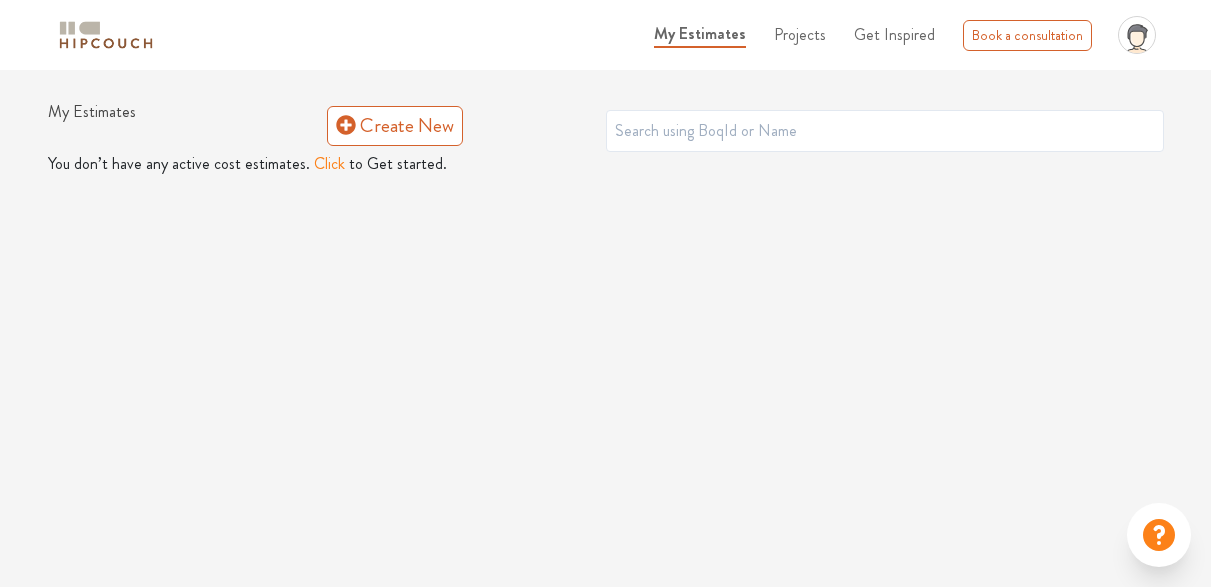 scroll, scrollTop: 0, scrollLeft: 0, axis: both 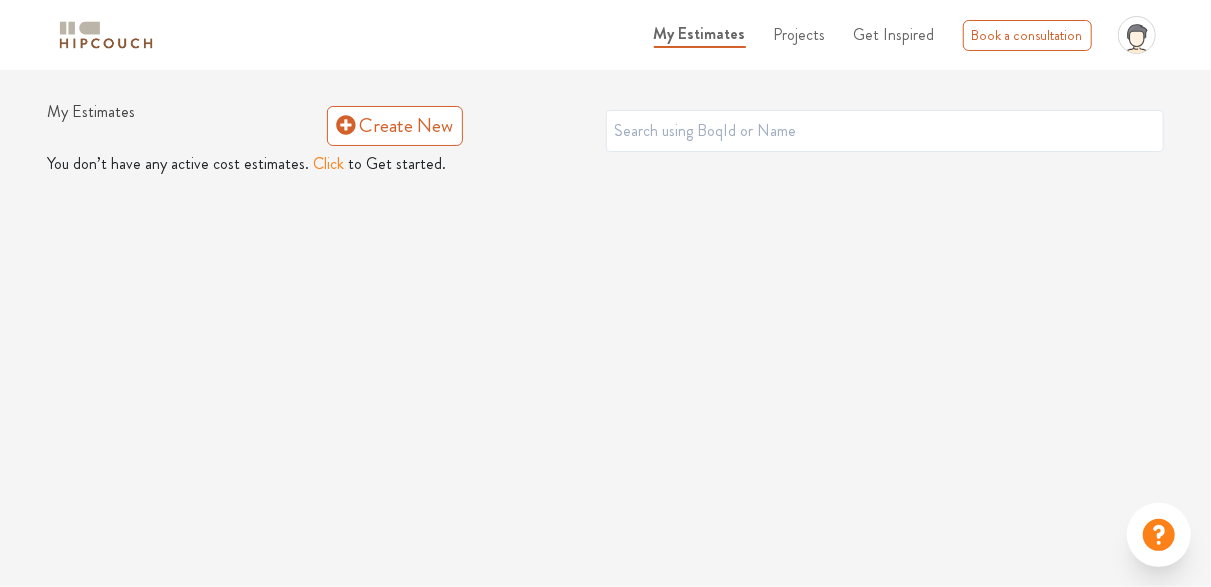 click on "Click" at bounding box center (329, 164) 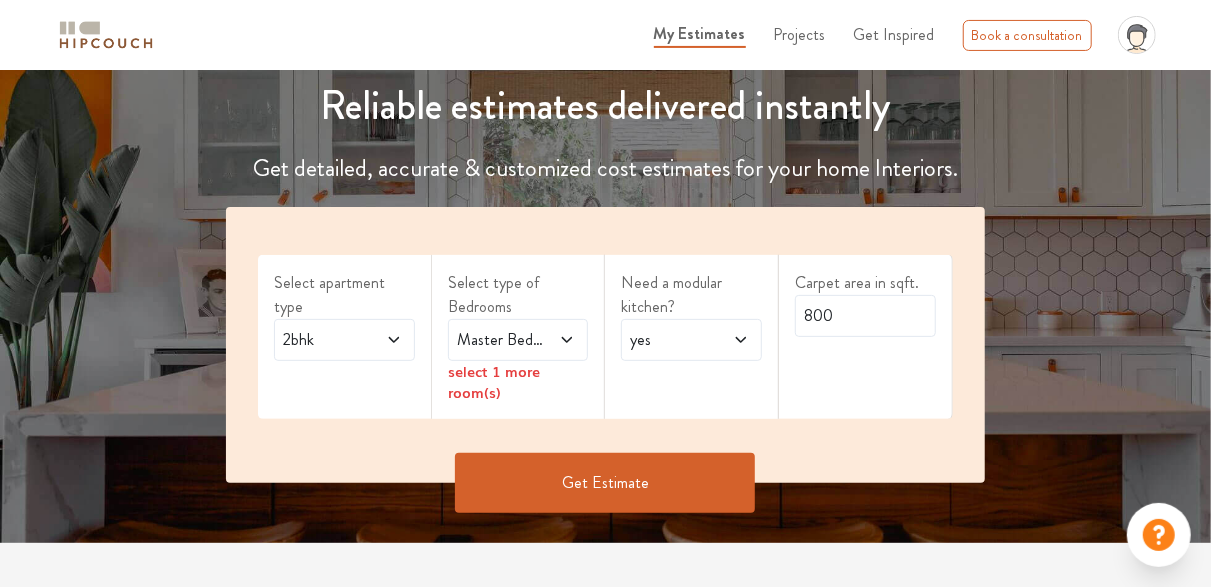 scroll, scrollTop: 300, scrollLeft: 0, axis: vertical 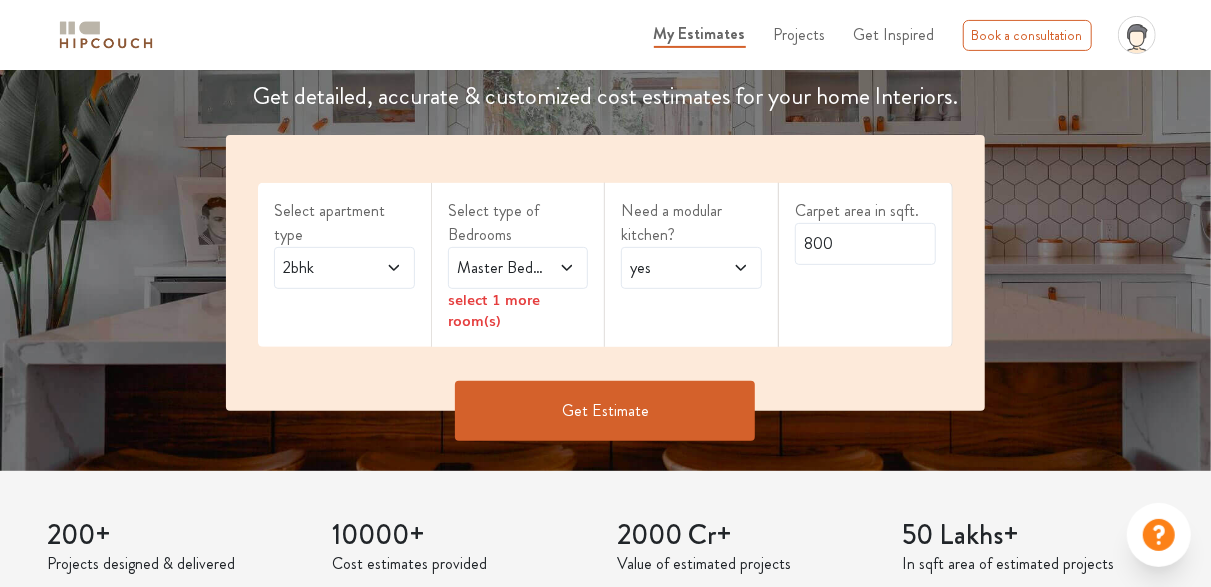 click at bounding box center [386, 268] 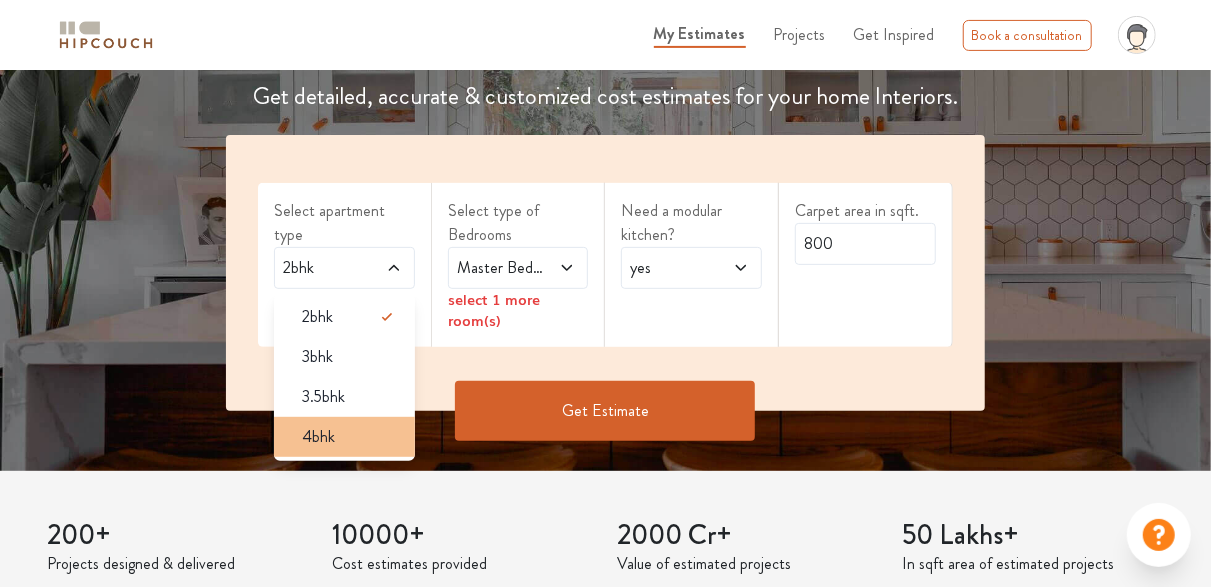 click on "4bhk" at bounding box center [318, 437] 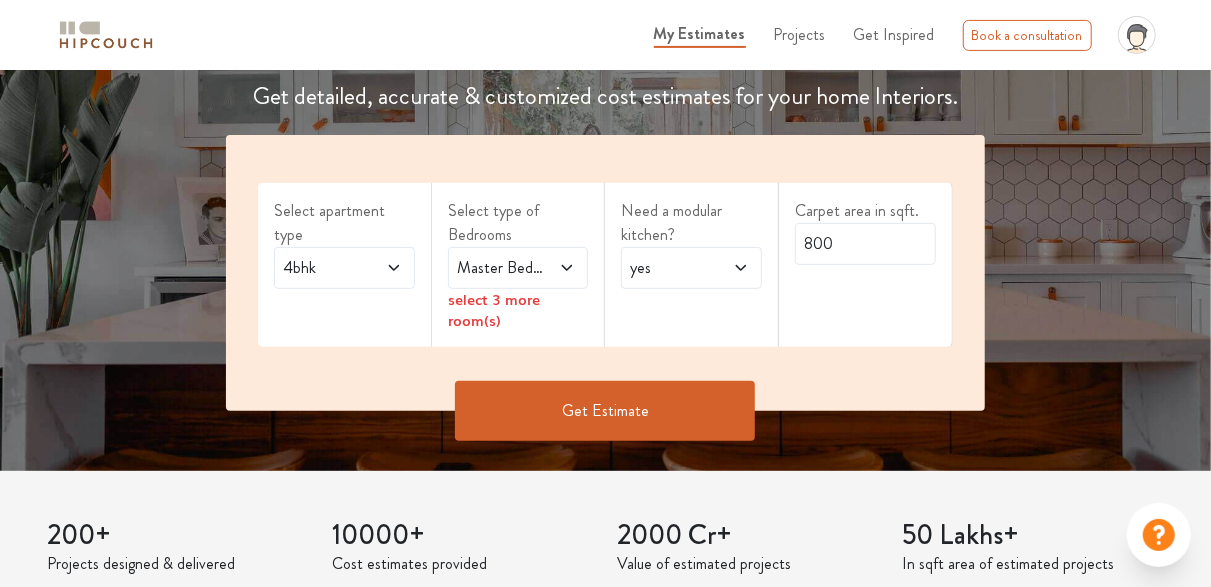 click on "Master Bedroom" at bounding box center (499, 268) 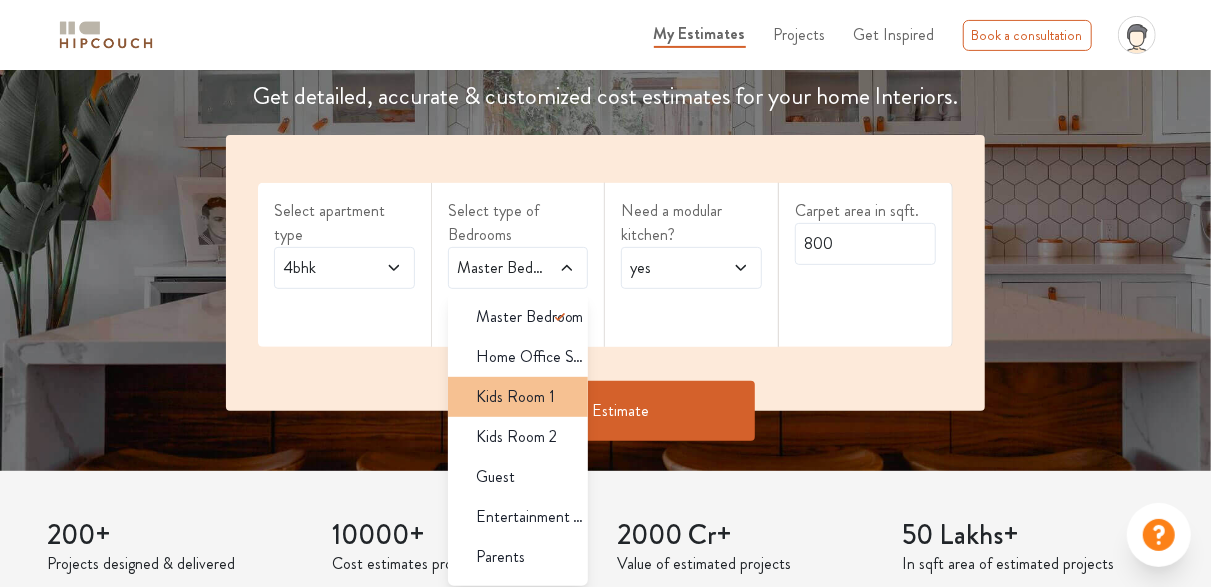 click on "Kids Room 1" at bounding box center [515, 397] 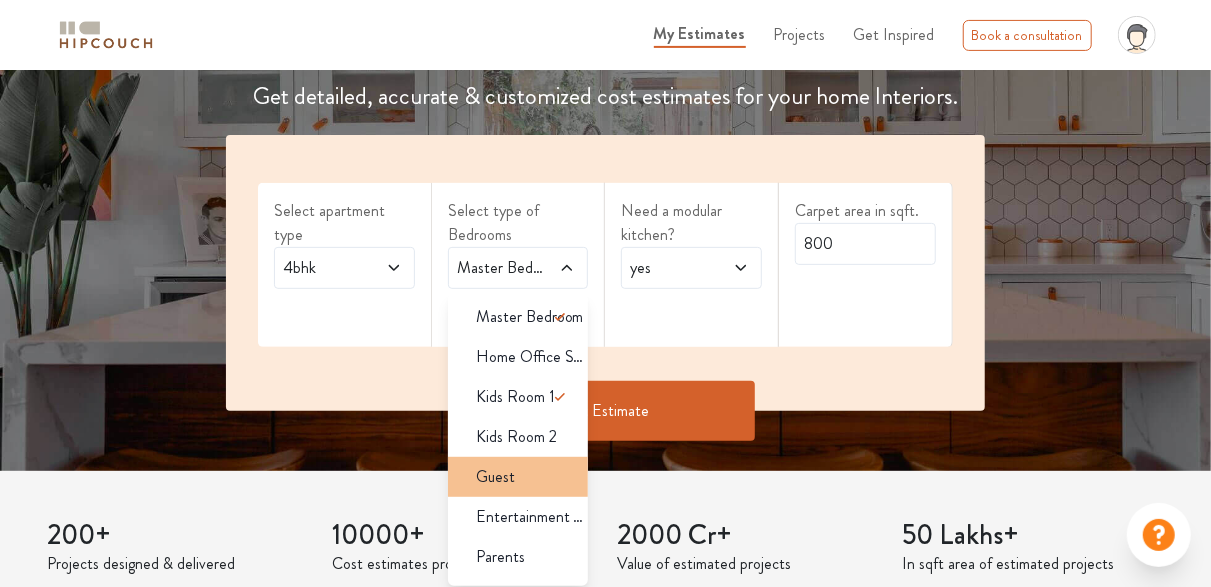 click on "Guest" at bounding box center [495, 477] 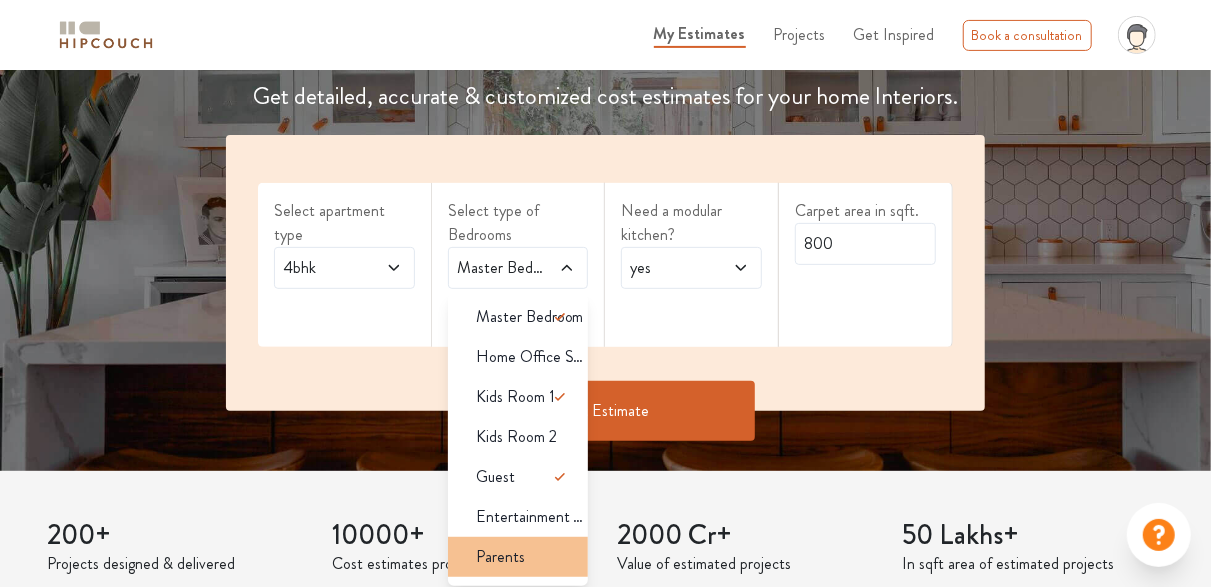 click on "Parents" at bounding box center [500, 557] 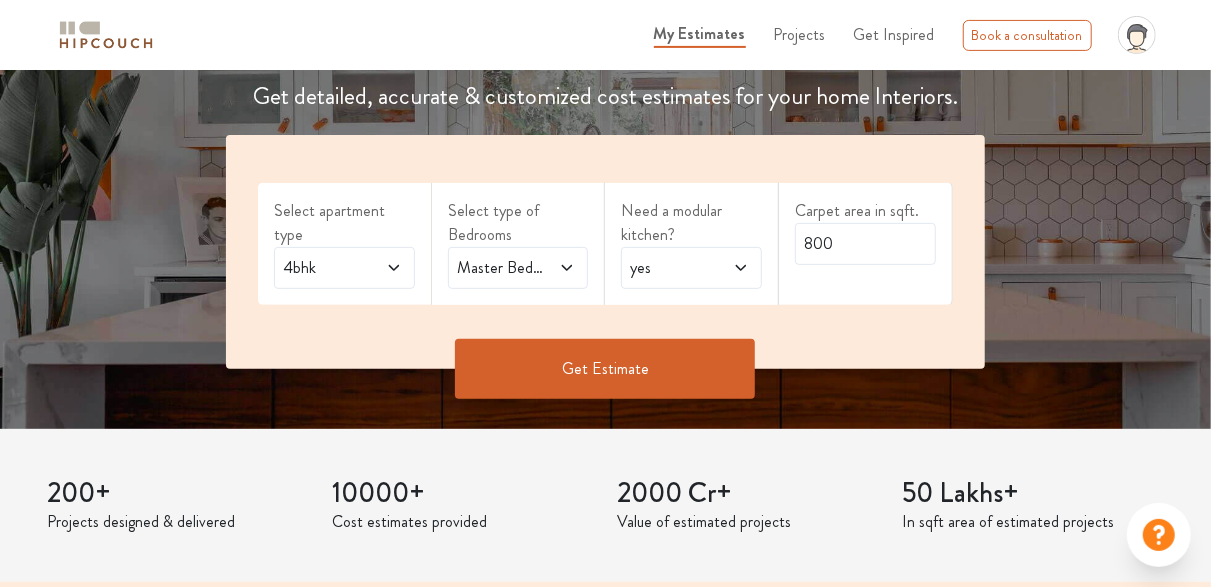 click on "yes" at bounding box center (672, 268) 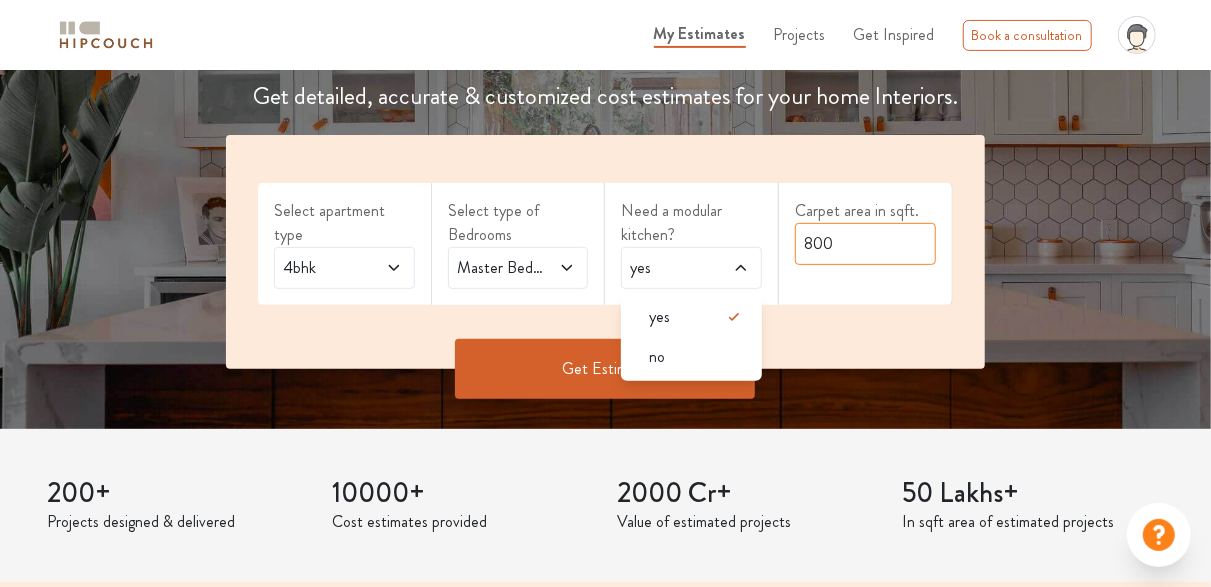 click on "800" at bounding box center (865, 244) 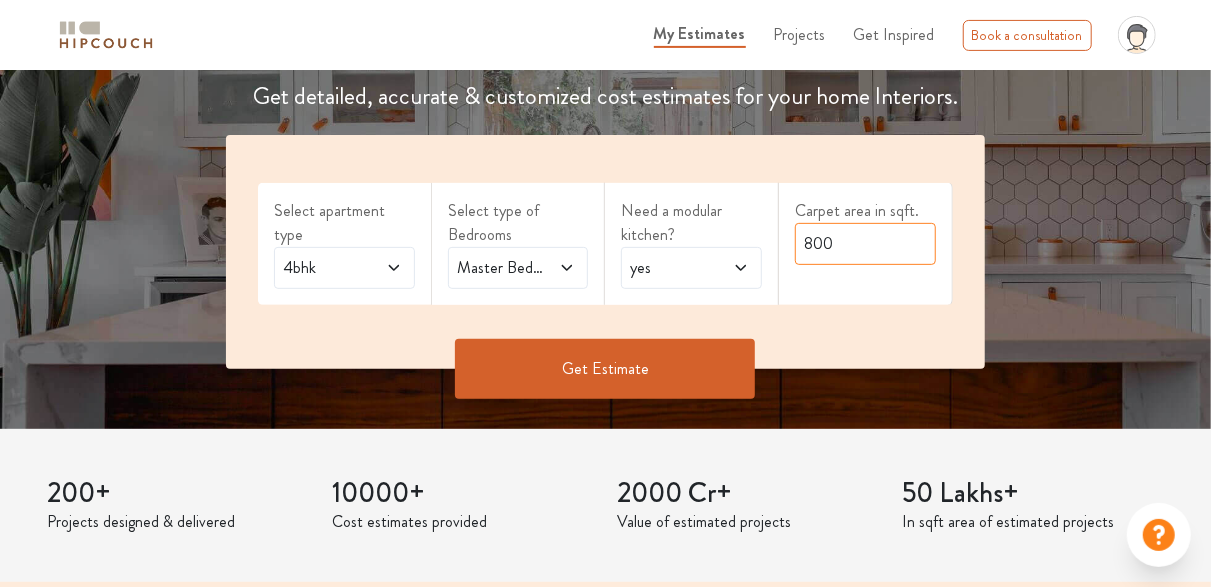 drag, startPoint x: 848, startPoint y: 252, endPoint x: 768, endPoint y: 248, distance: 80.09994 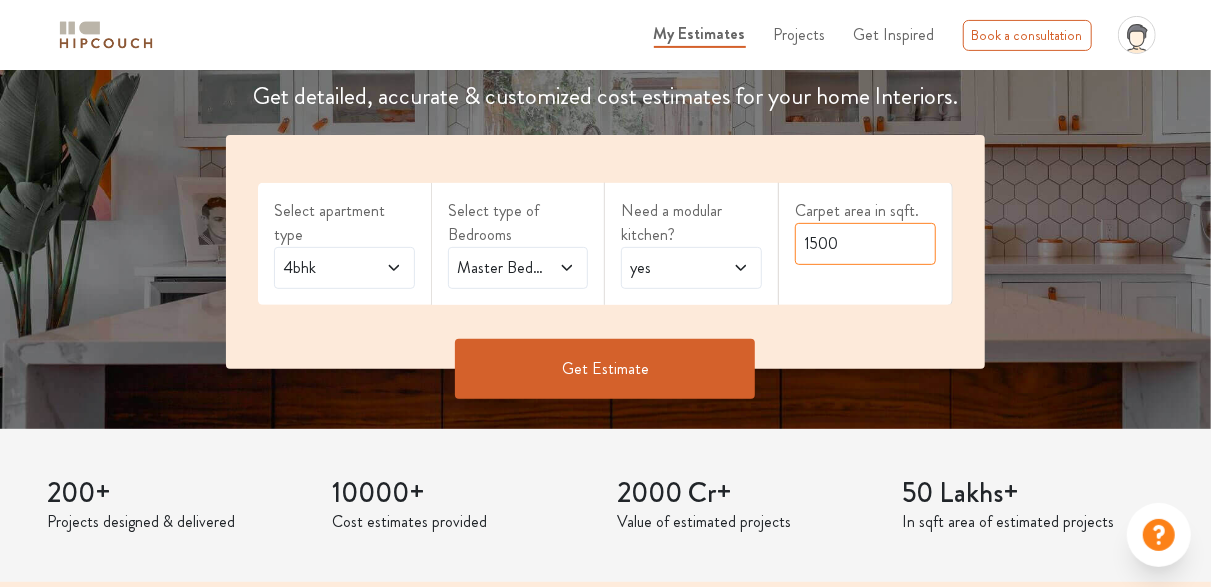 type on "1500" 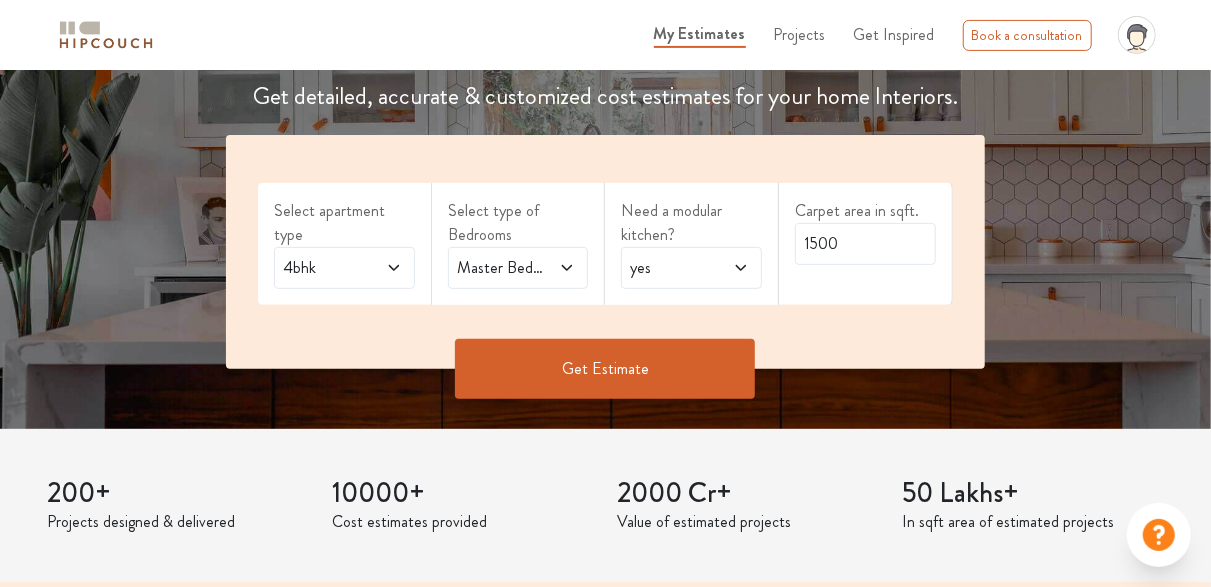 click on "Get Estimate" at bounding box center [605, 369] 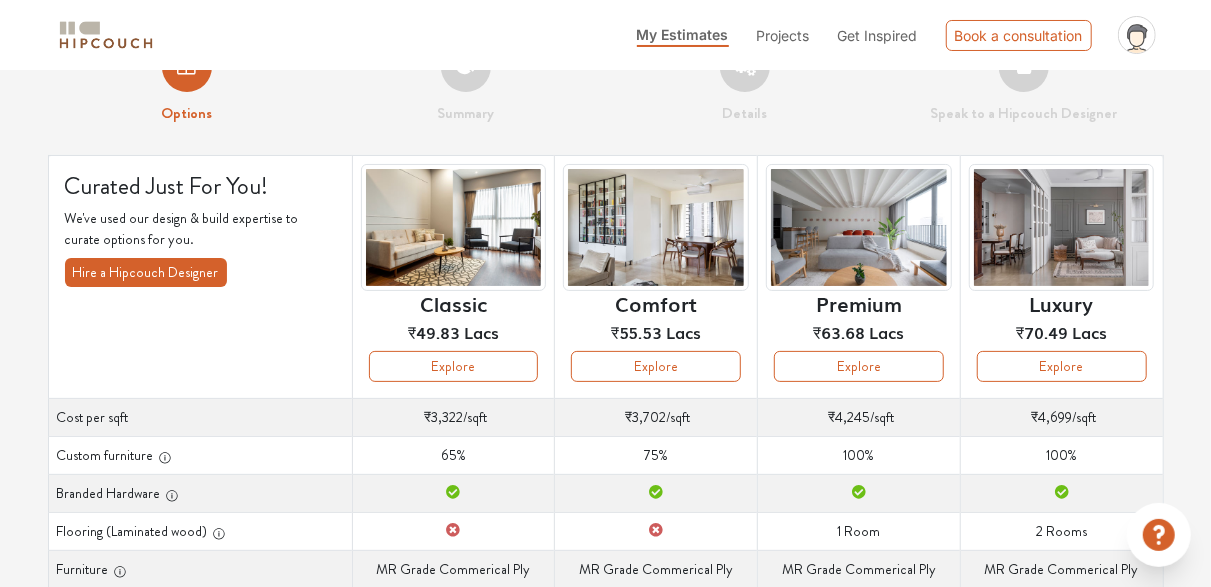 scroll, scrollTop: 51, scrollLeft: 0, axis: vertical 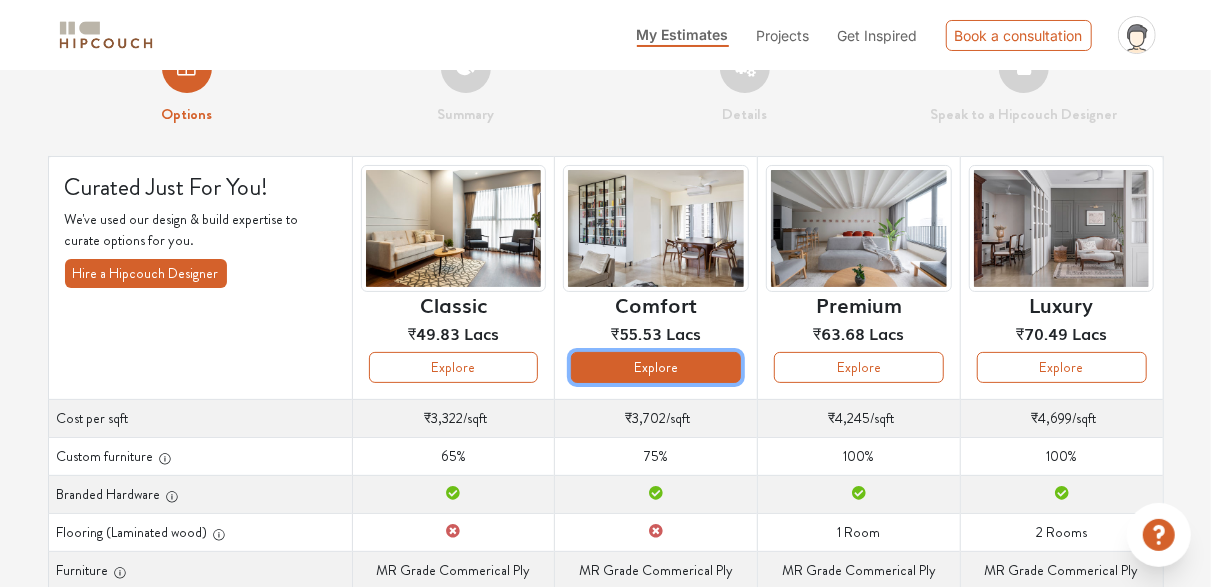 click on "Explore" at bounding box center [656, 367] 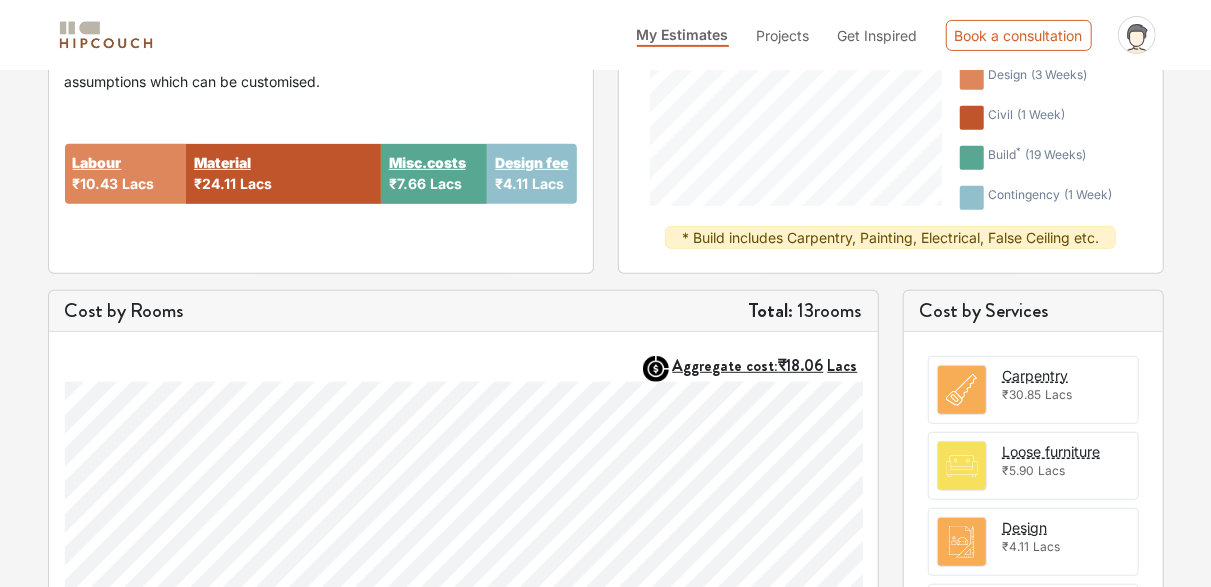 scroll, scrollTop: 92, scrollLeft: 0, axis: vertical 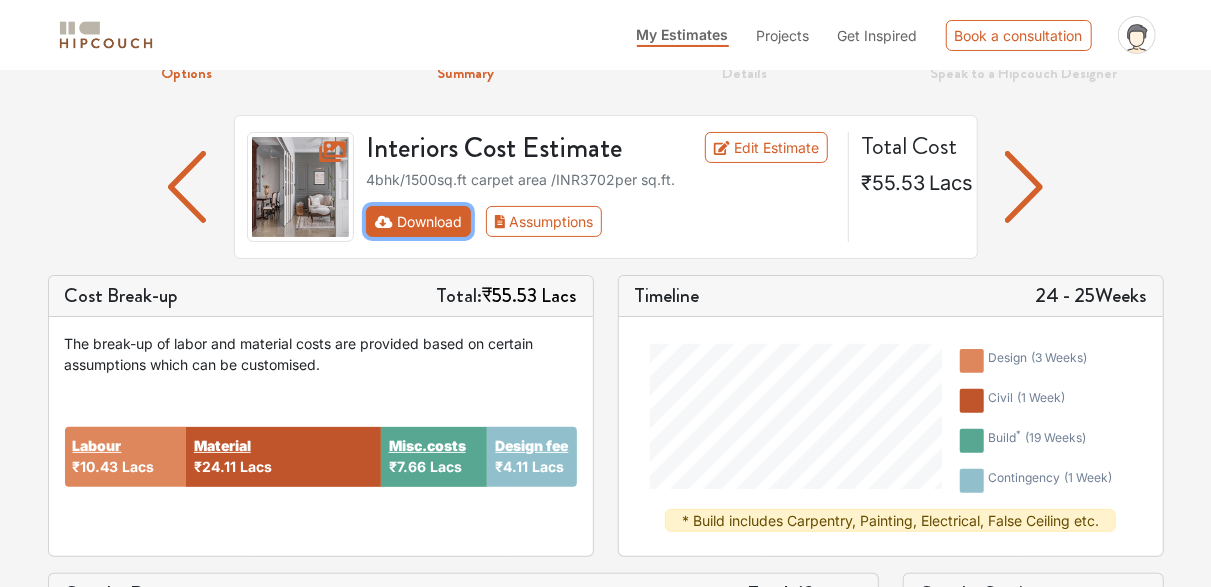 click on "Download" at bounding box center (418, 221) 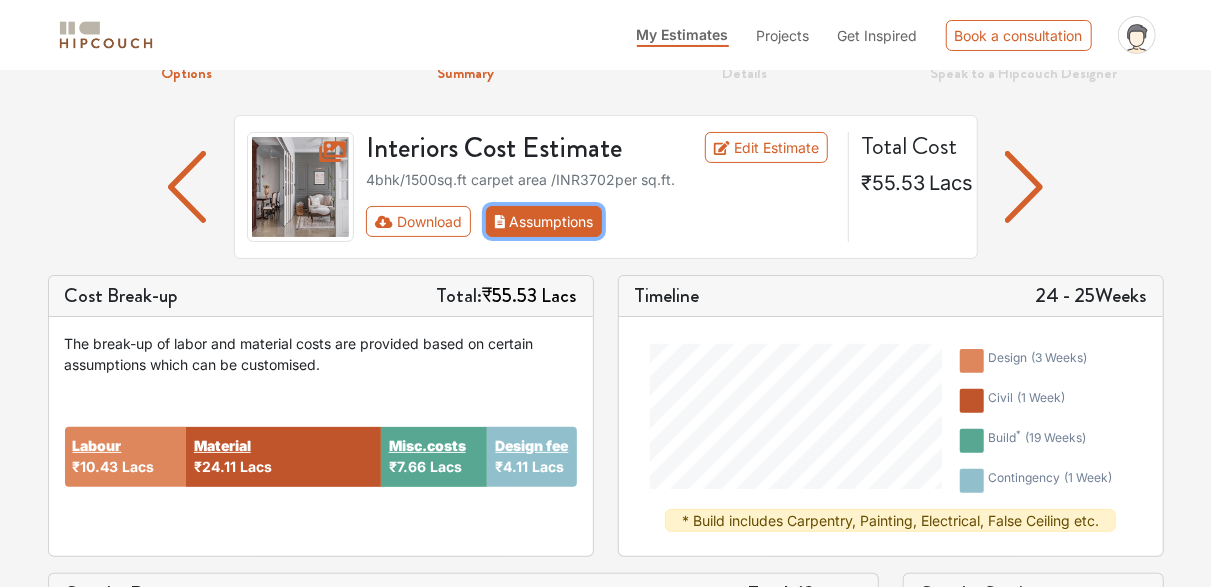 click on "Assumptions" at bounding box center (544, 221) 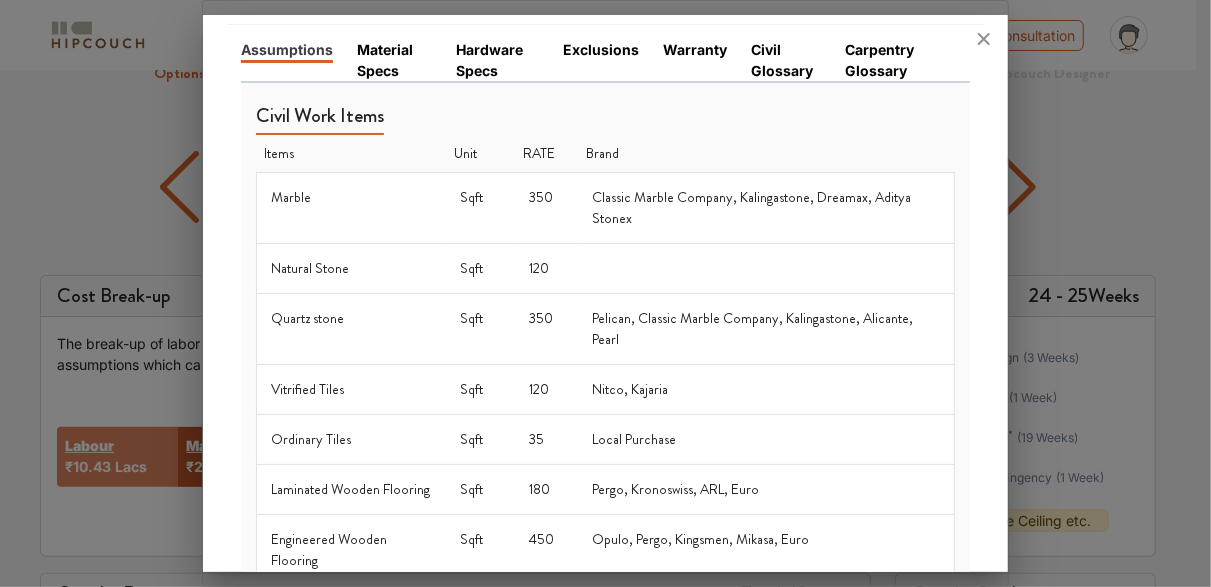 scroll, scrollTop: 100, scrollLeft: 0, axis: vertical 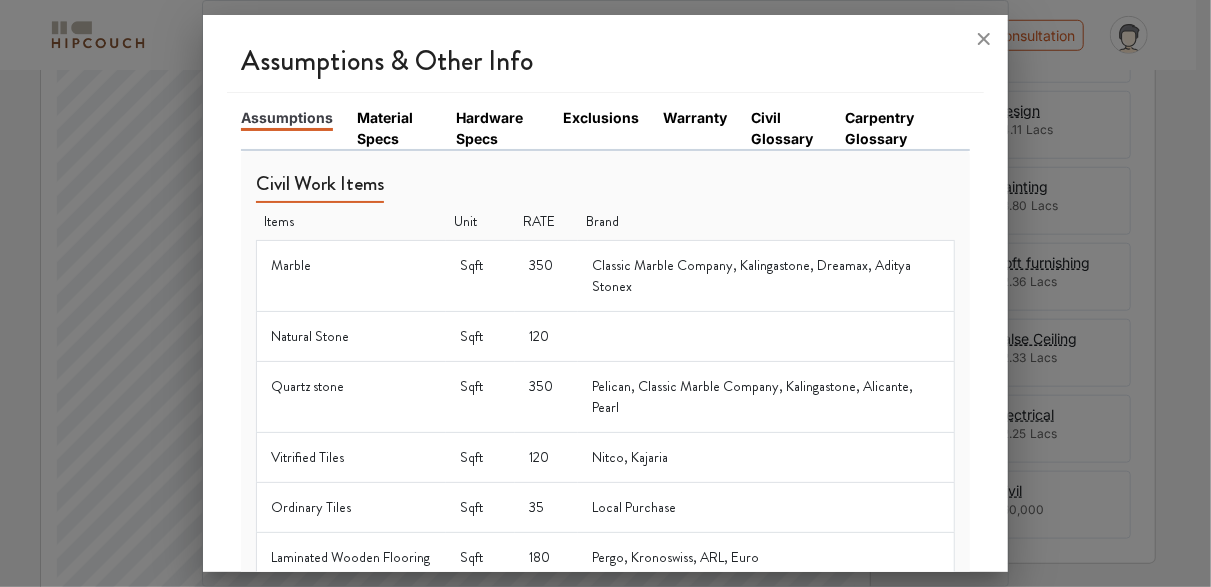 click on "Material Specs" at bounding box center [394, 128] 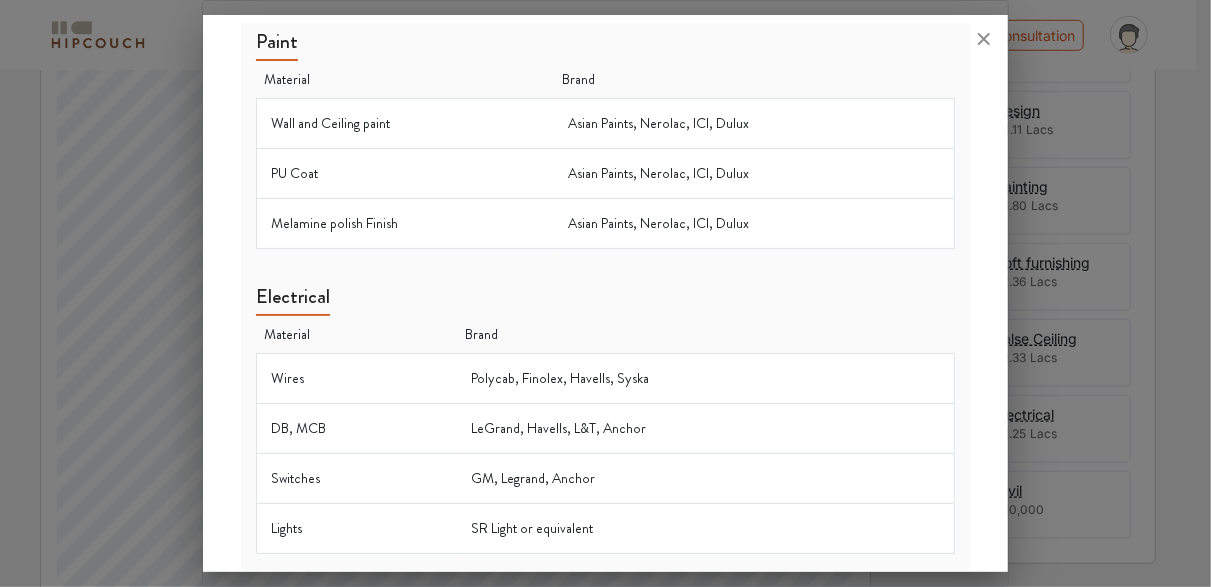 scroll, scrollTop: 1876, scrollLeft: 0, axis: vertical 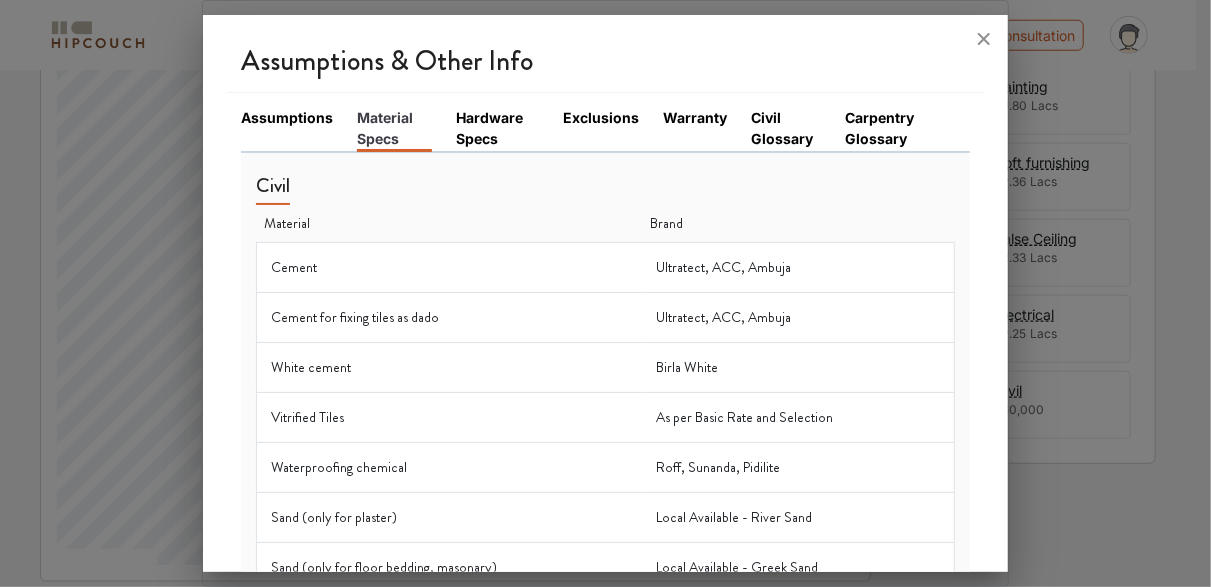 click on "Hardware Specs" at bounding box center [498, 128] 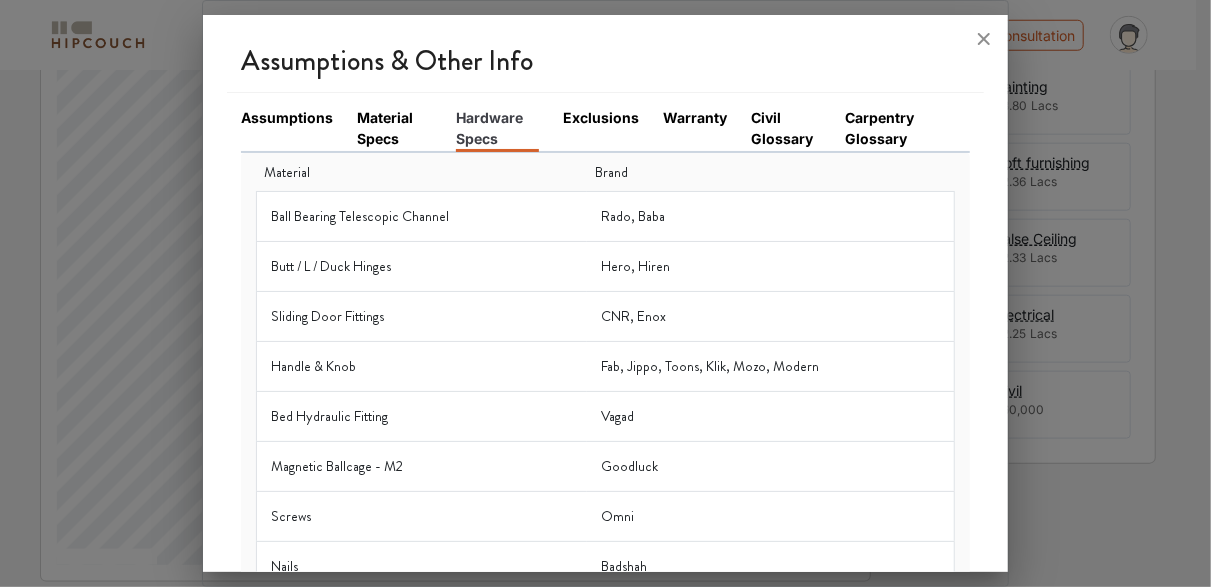 scroll, scrollTop: 0, scrollLeft: 0, axis: both 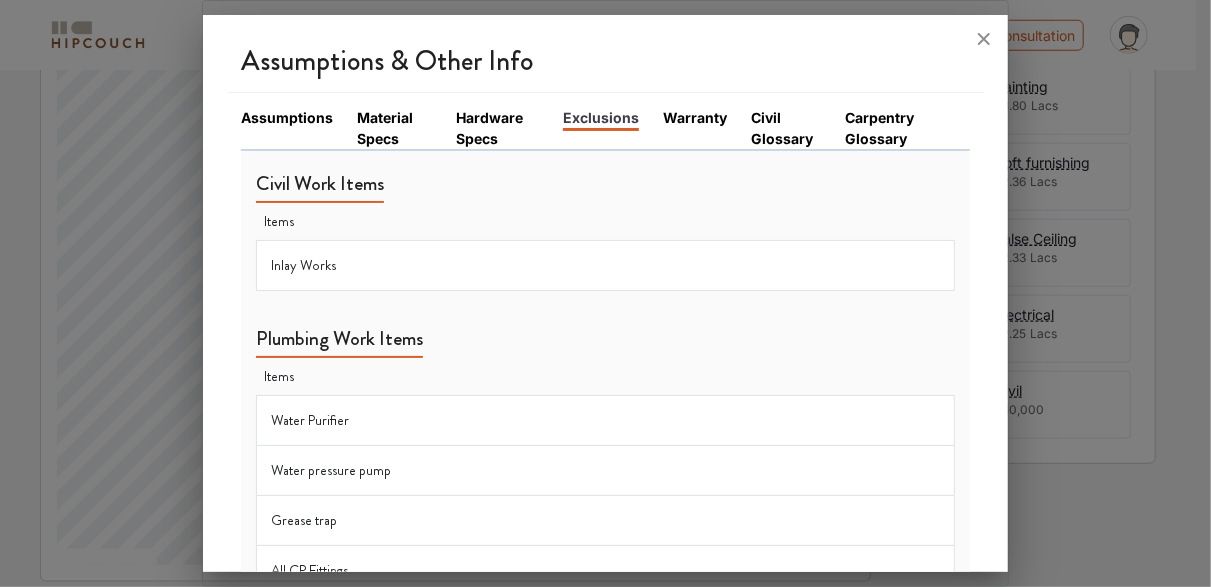 click on "Warranty" at bounding box center (695, 117) 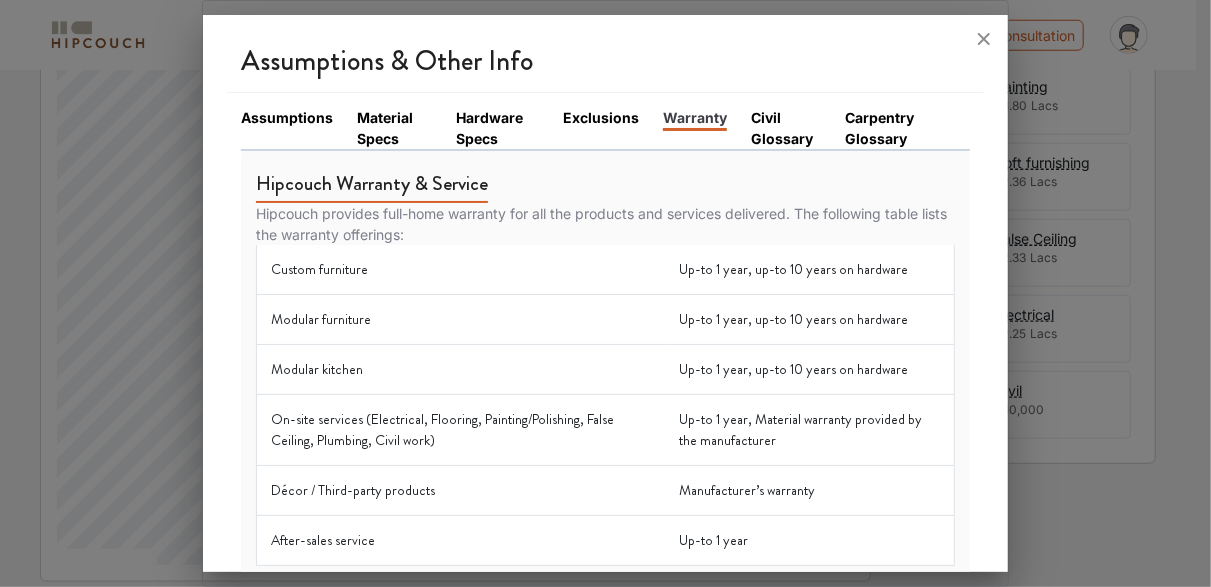 click on "Civil Glossary" at bounding box center [786, 128] 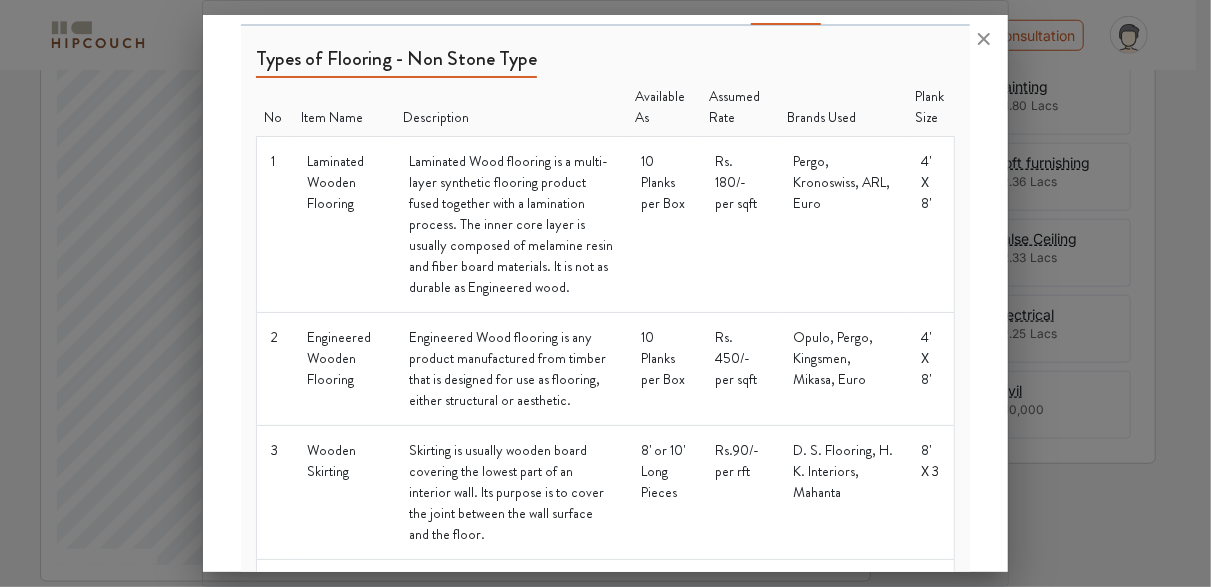 scroll, scrollTop: 0, scrollLeft: 0, axis: both 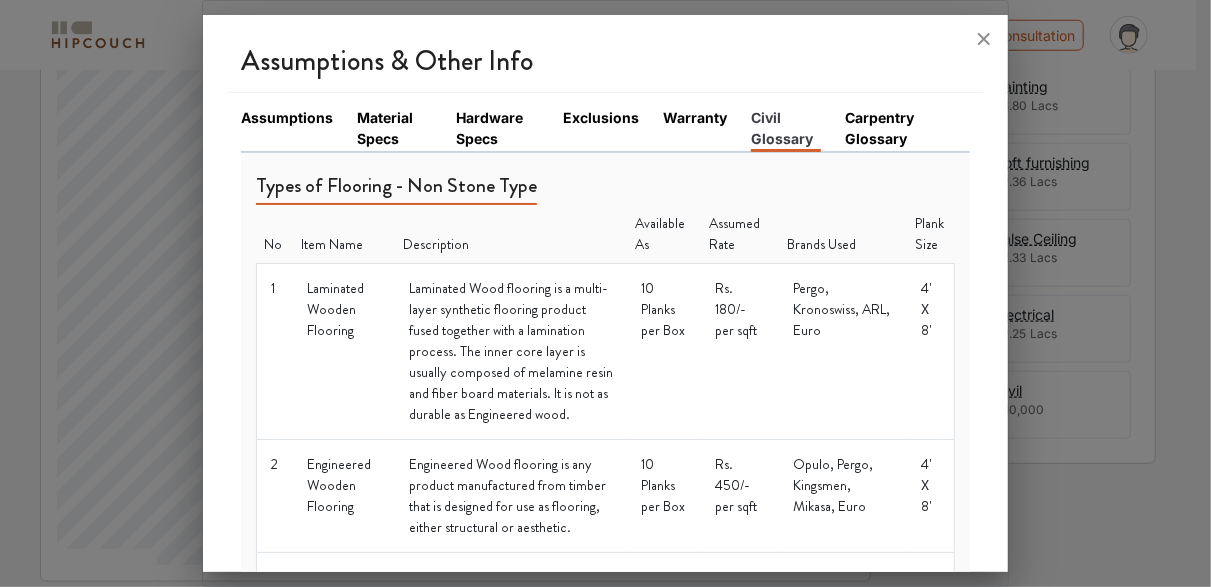 click on "Carpentry Glossary" at bounding box center [895, 128] 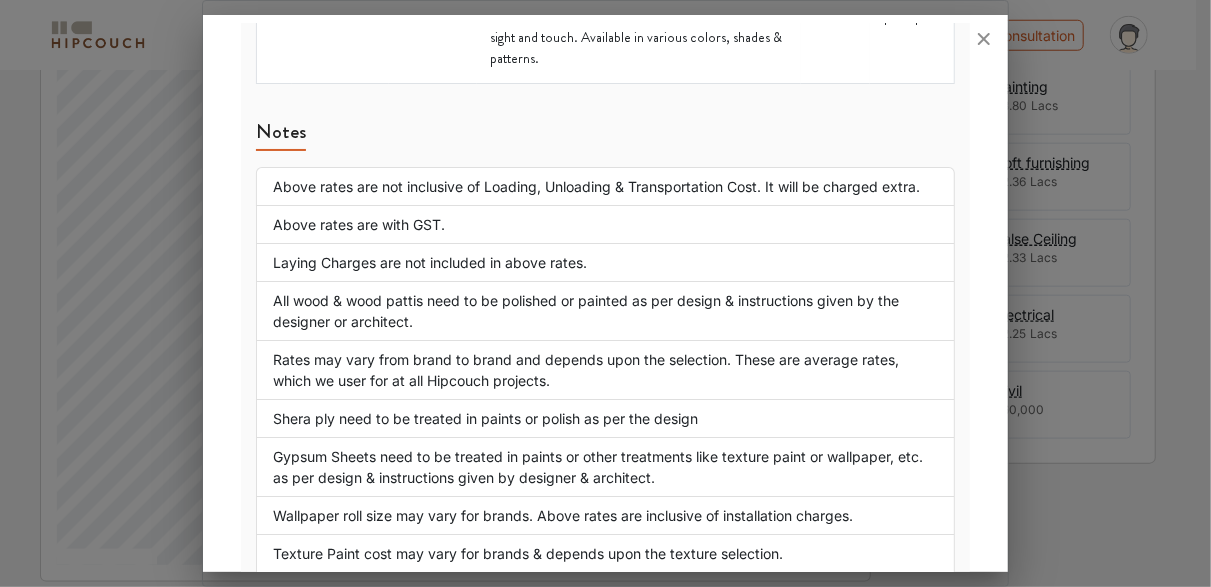 scroll, scrollTop: 3052, scrollLeft: 0, axis: vertical 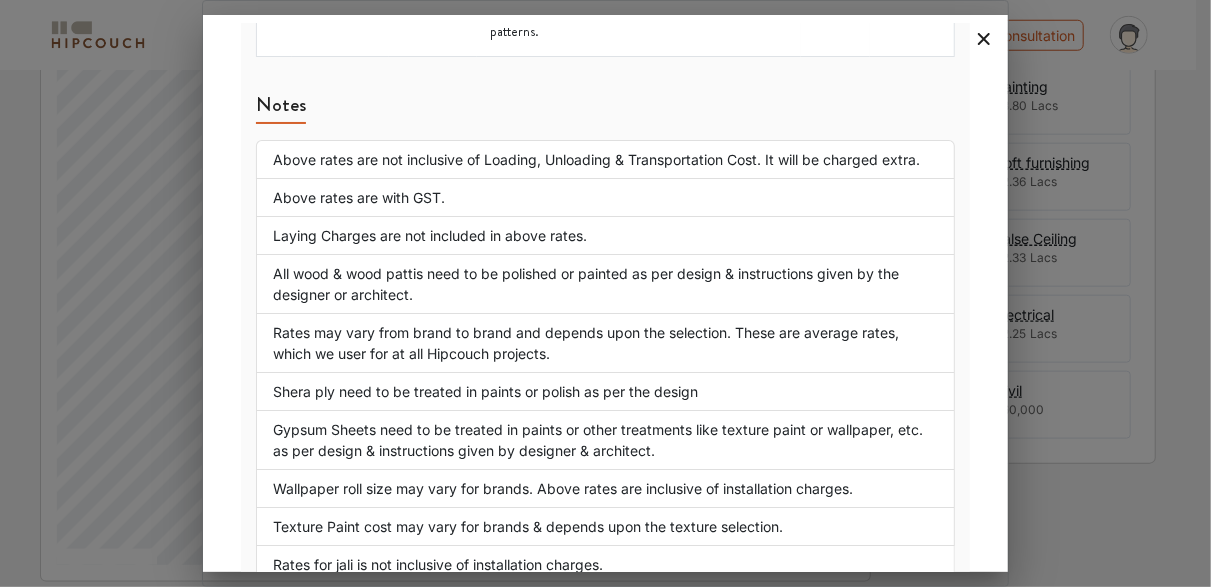 click 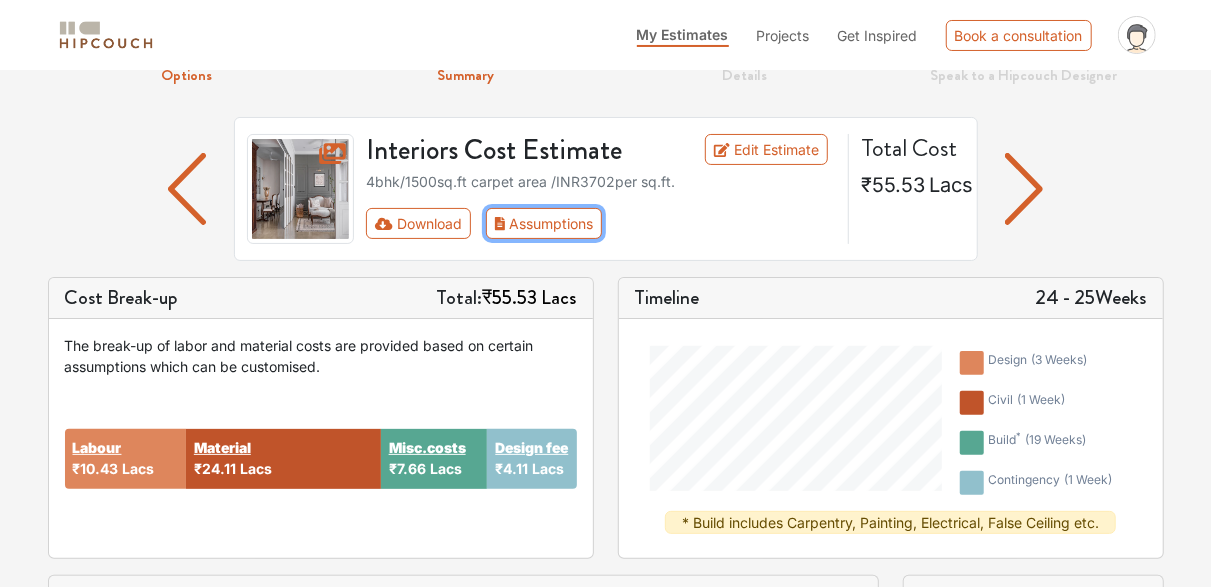 scroll, scrollTop: 20, scrollLeft: 0, axis: vertical 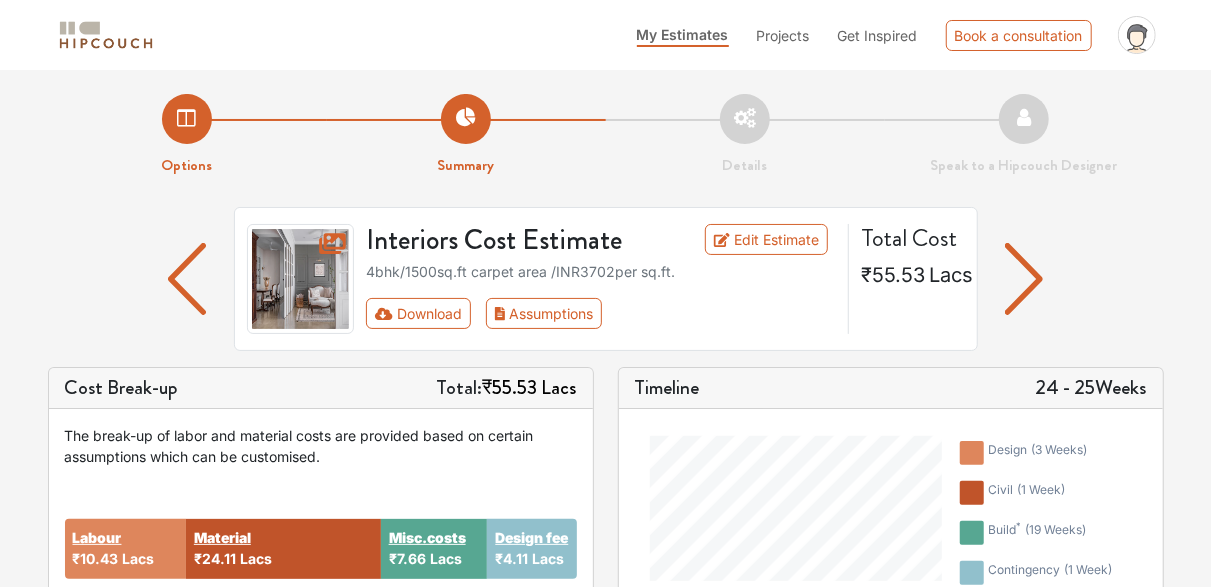 click on "Details" at bounding box center [745, 135] 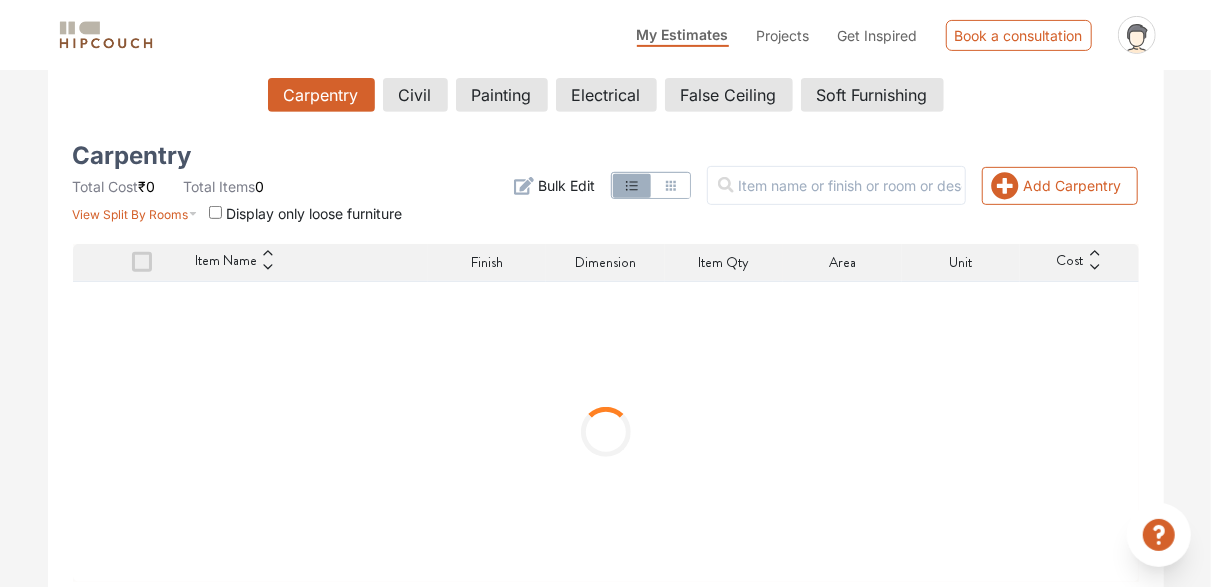 scroll, scrollTop: 364, scrollLeft: 0, axis: vertical 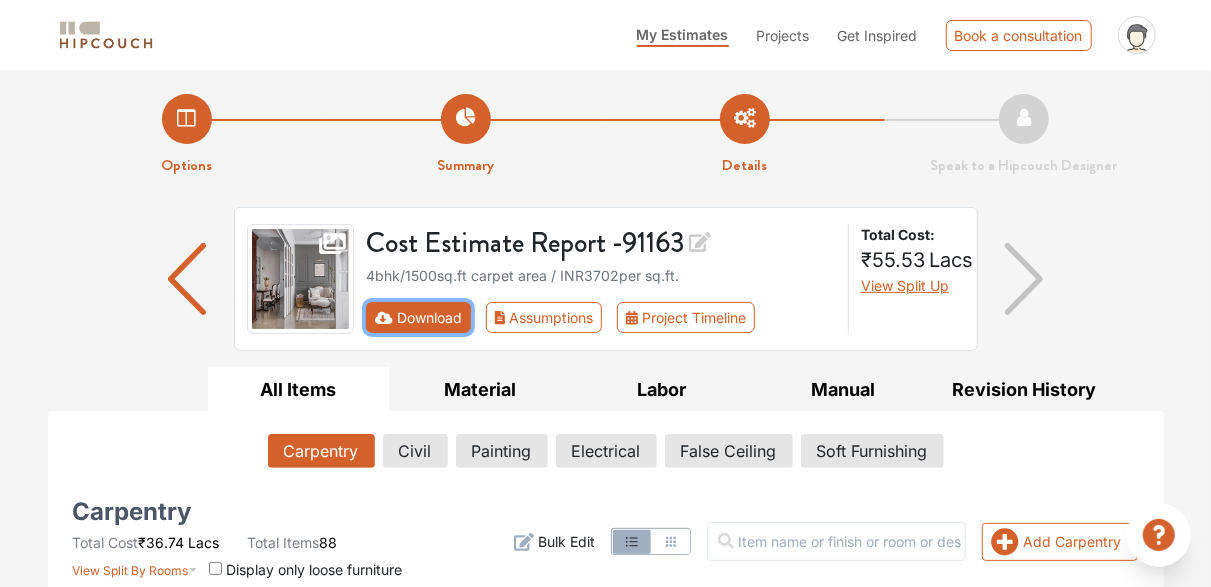 click on "Download" at bounding box center [418, 317] 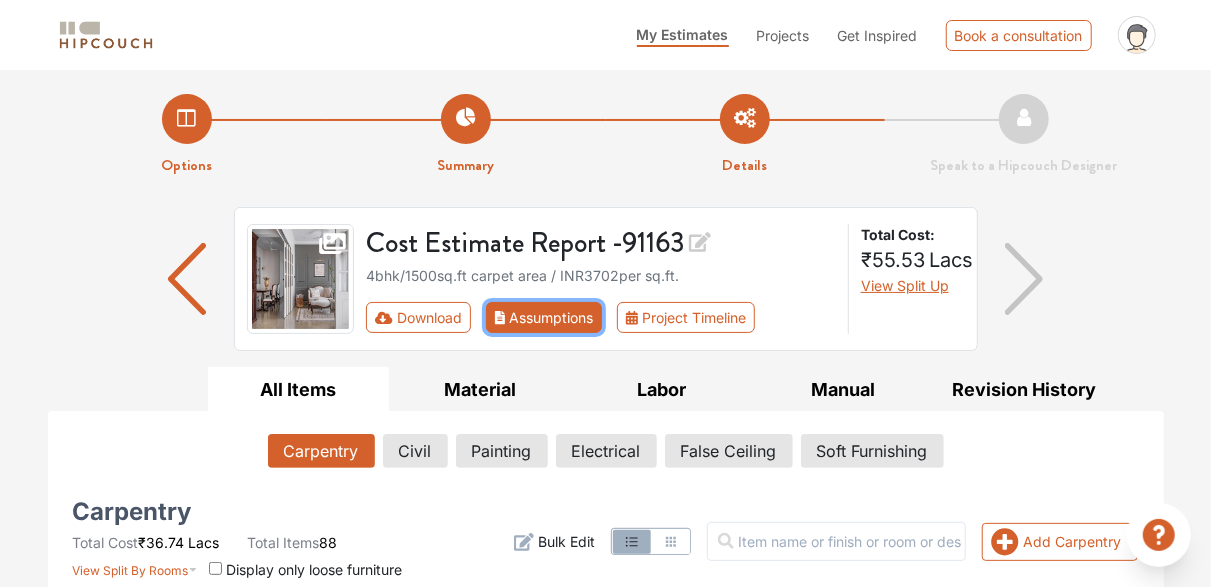 click on "Assumptions" at bounding box center (544, 317) 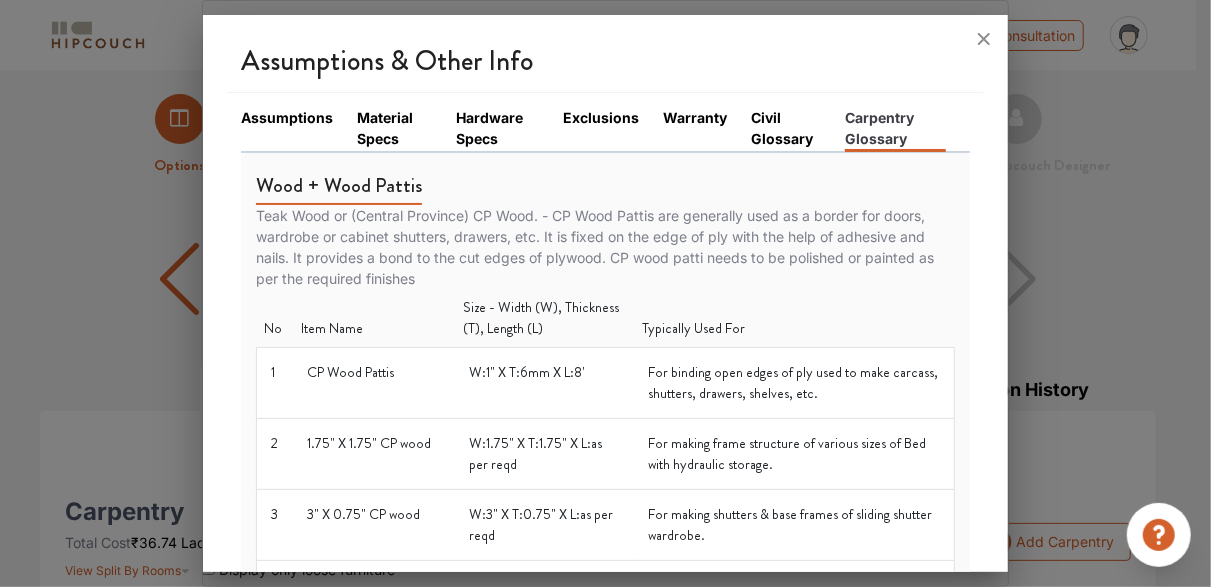 click on "Assumptions" at bounding box center (299, 129) 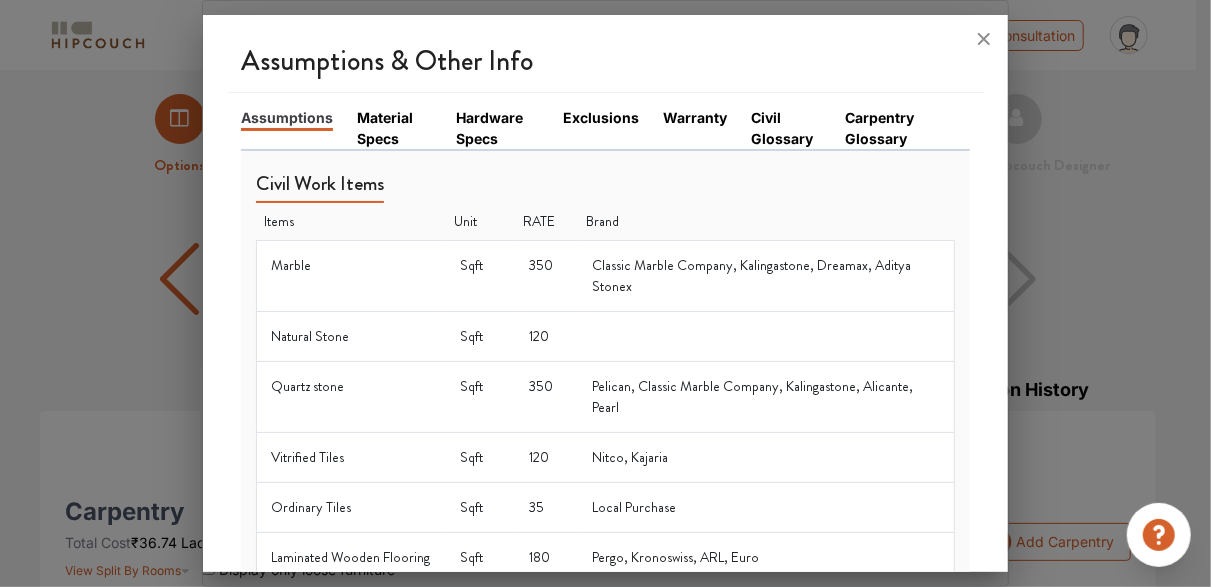 scroll, scrollTop: 0, scrollLeft: 0, axis: both 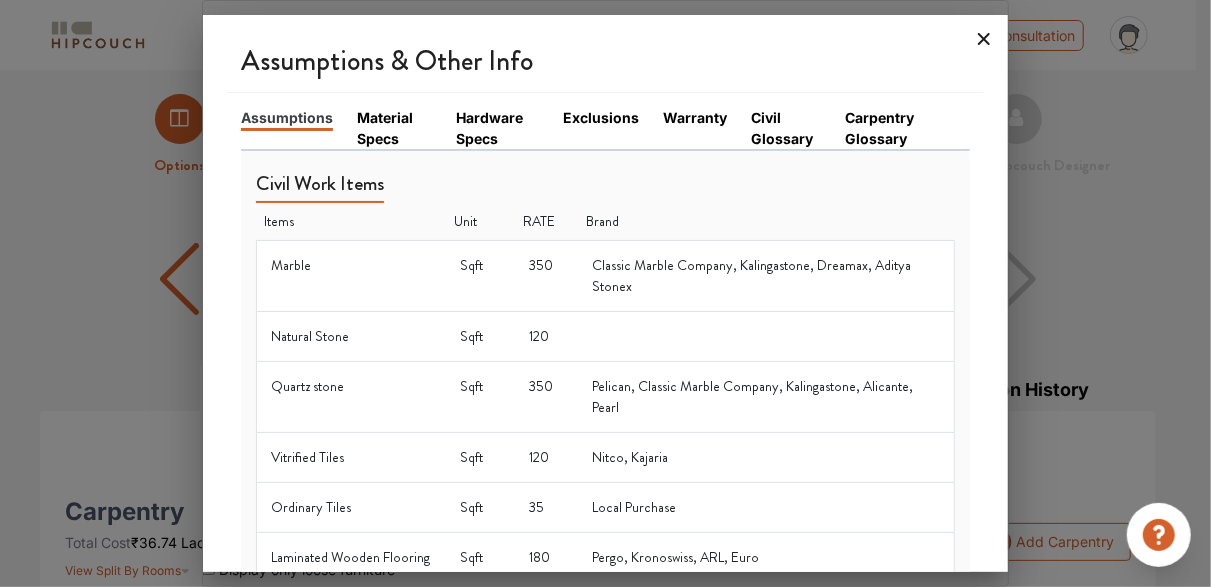 click 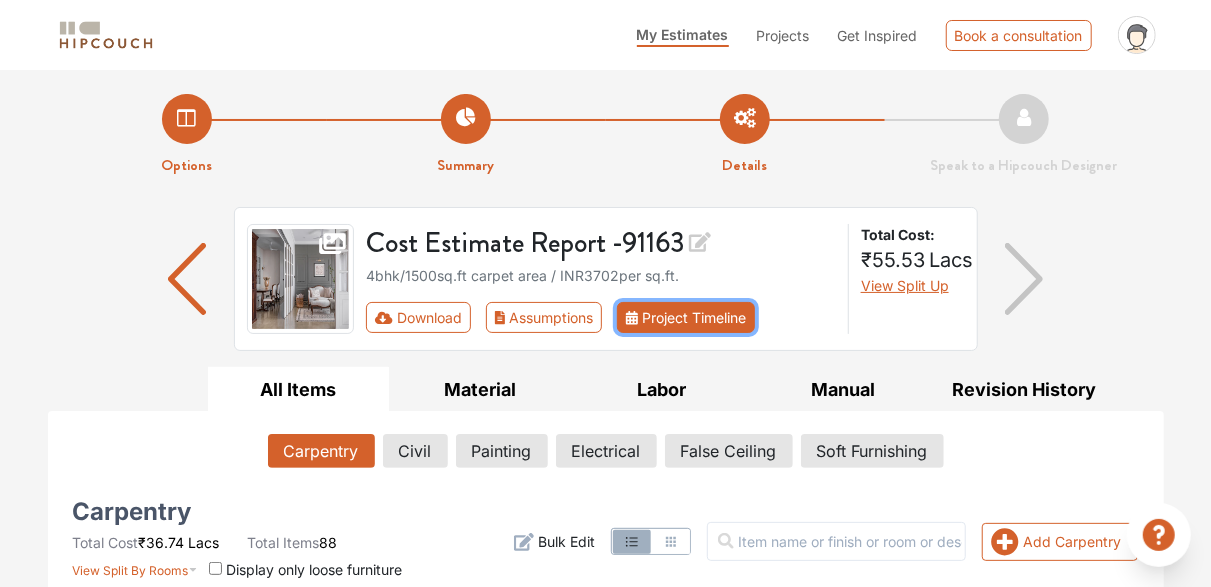 click on "Project Timeline" at bounding box center (686, 317) 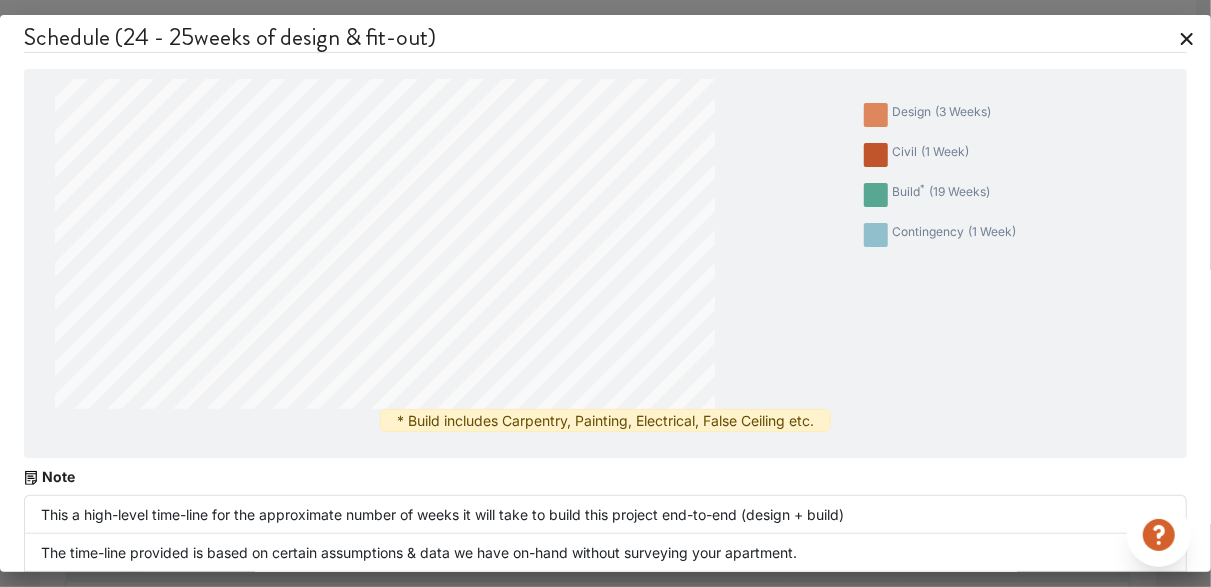 scroll, scrollTop: 0, scrollLeft: 0, axis: both 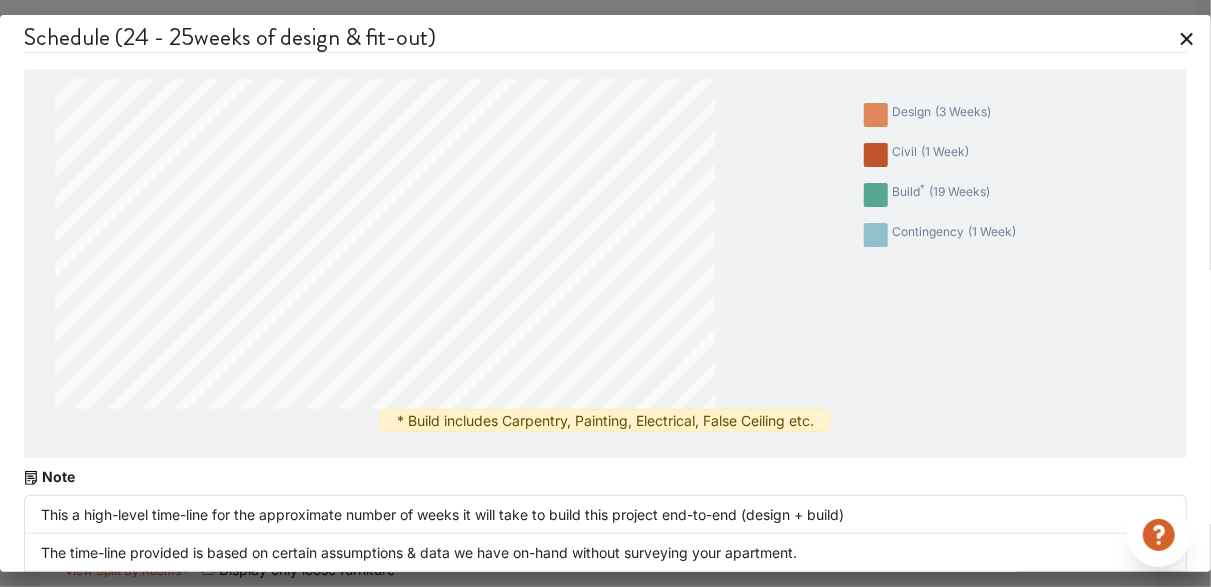click 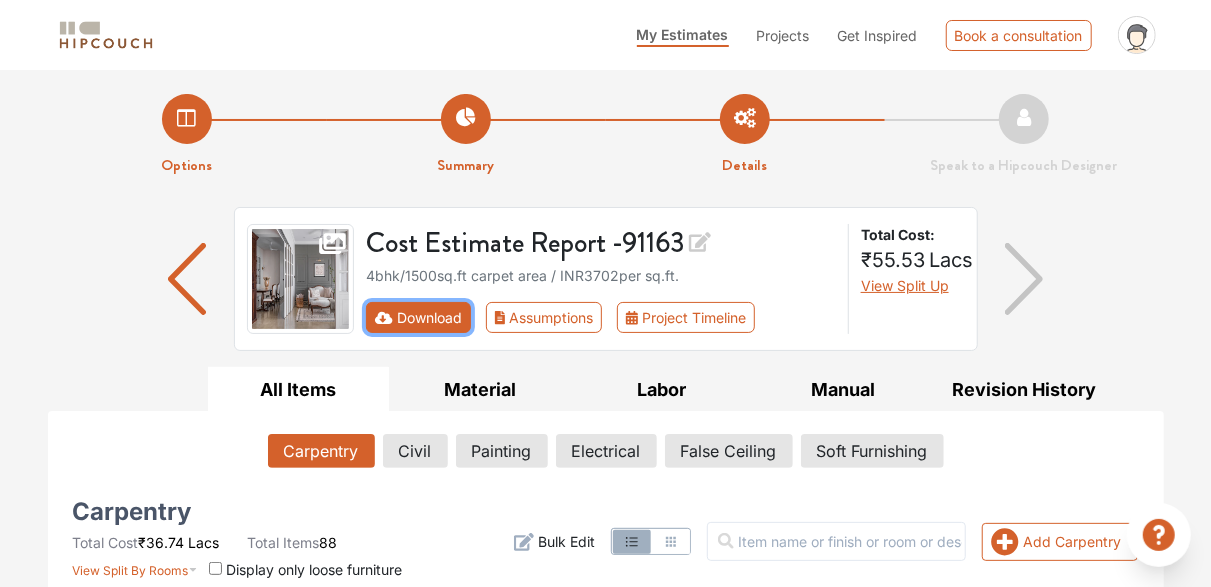 click on "Download" at bounding box center [418, 317] 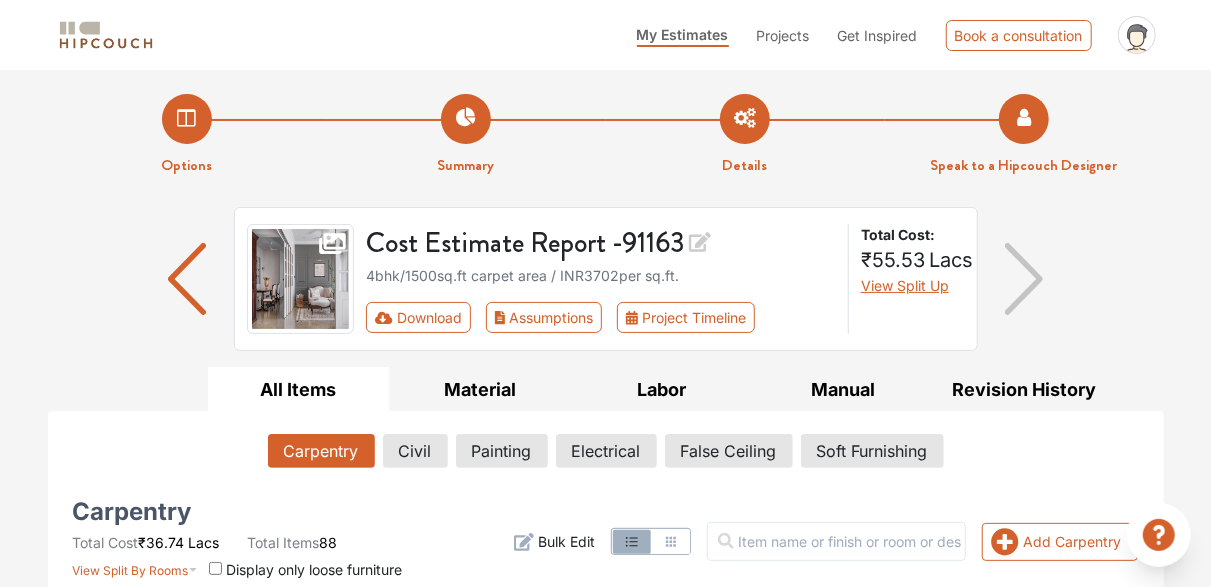 click on "Speak to a Hipcouch Designer" at bounding box center (1024, 135) 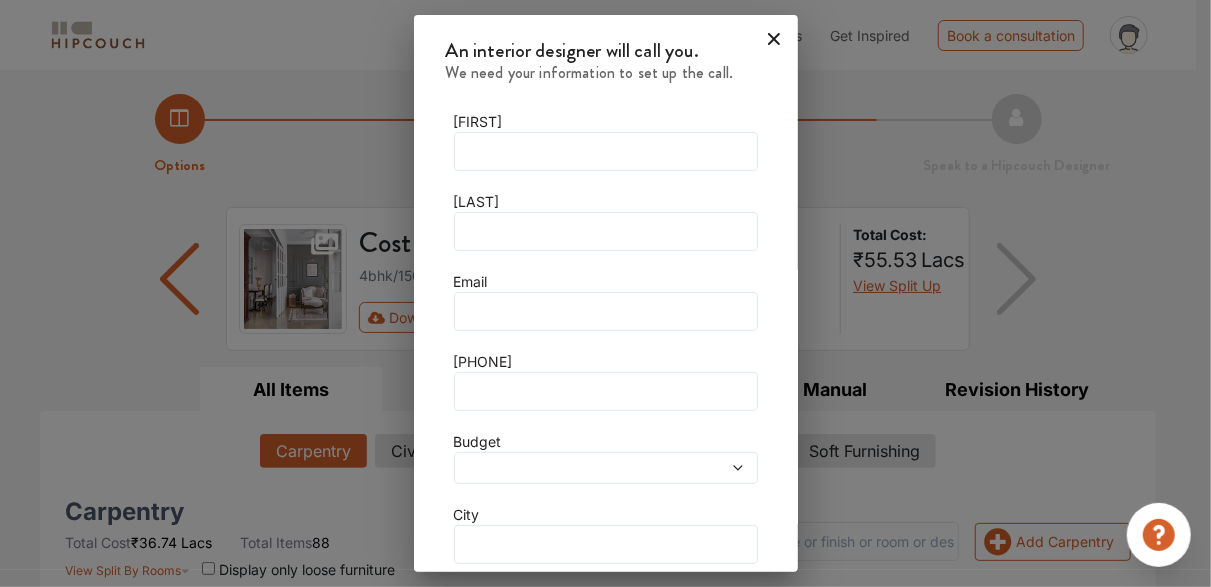 click on "An interior designer will call you. We need your information to set up the call. [FIRST] [LAST] [EMAIL] [PHONE] [BUDGET] [CITY] Enquire" at bounding box center (605, 293) 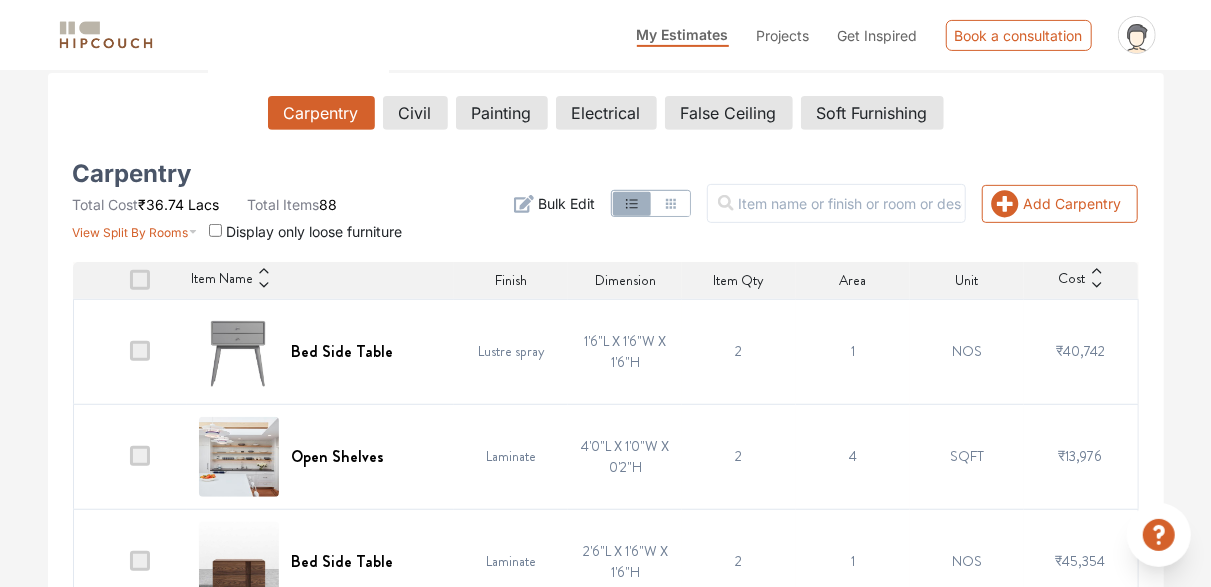 scroll, scrollTop: 200, scrollLeft: 0, axis: vertical 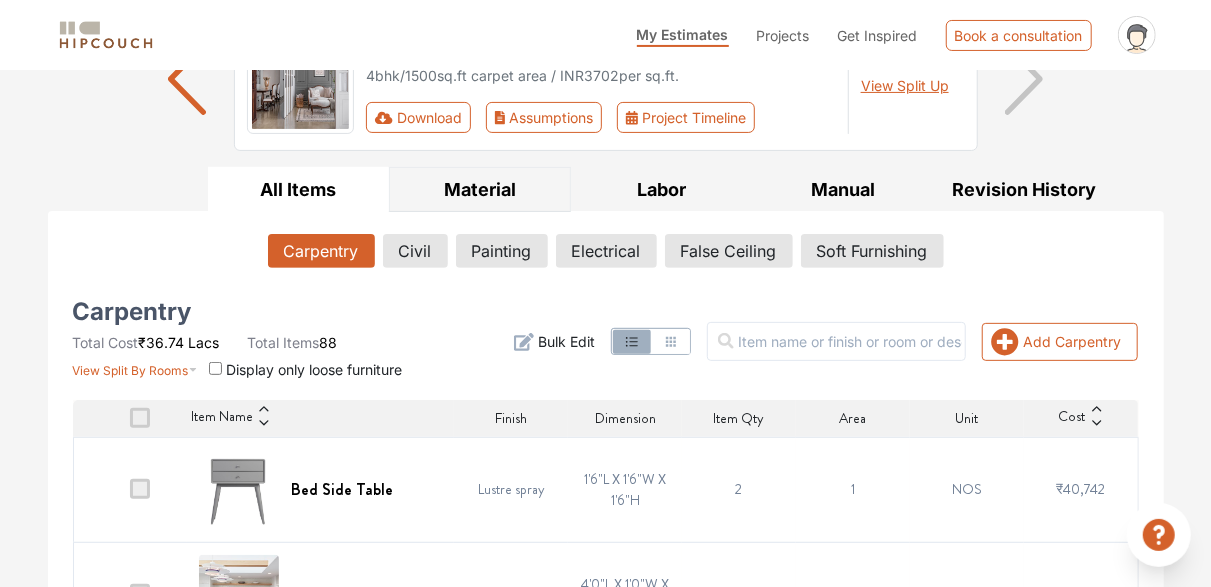 click on "Material" at bounding box center (480, 189) 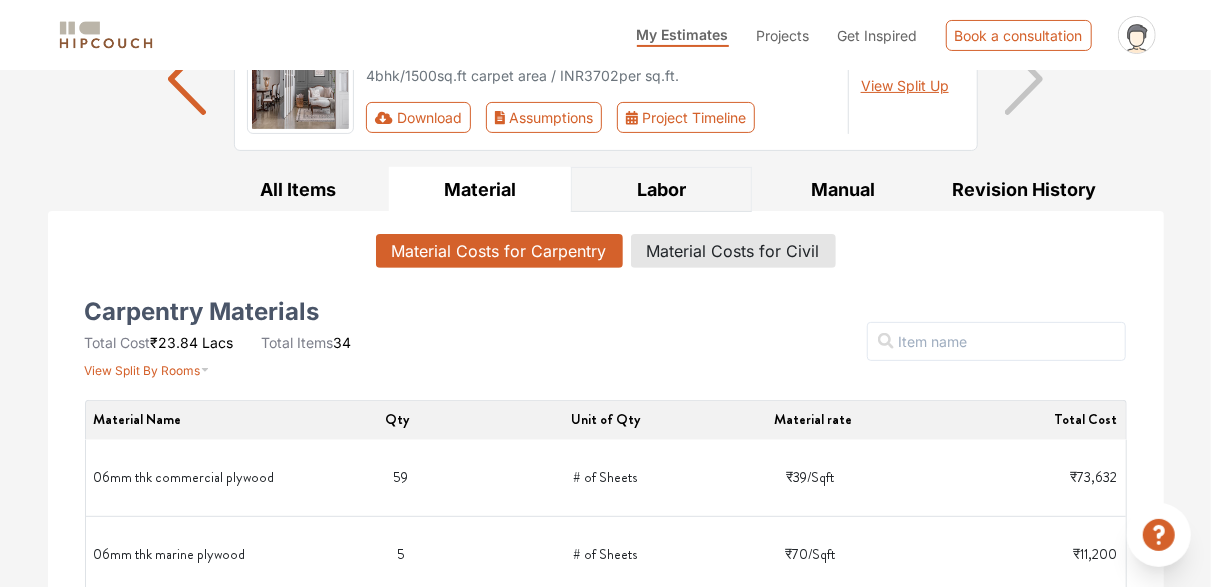 click on "Labor" at bounding box center (662, 189) 